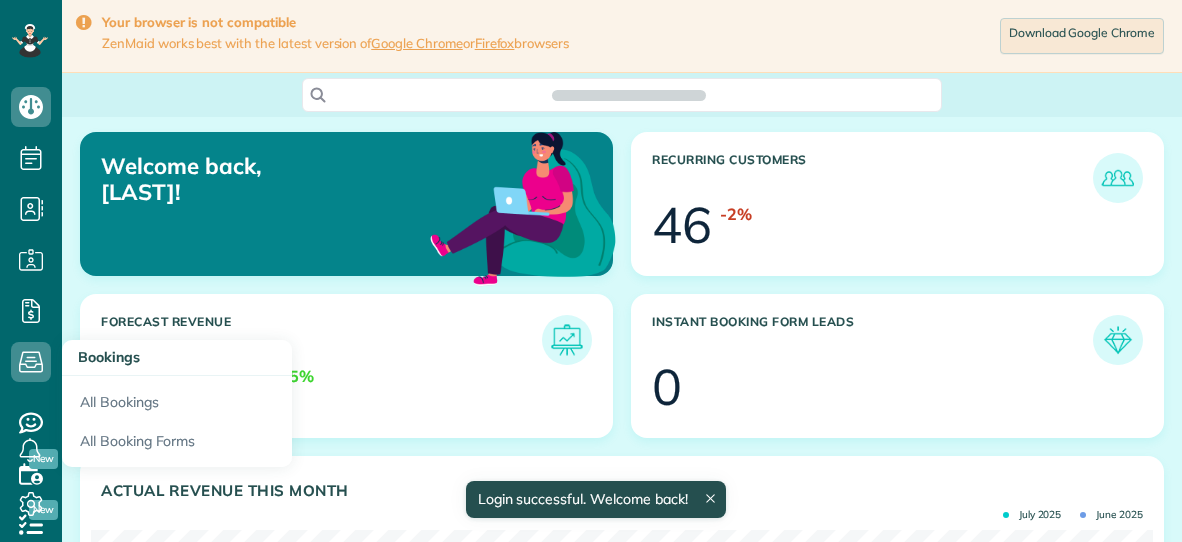 scroll, scrollTop: 0, scrollLeft: 0, axis: both 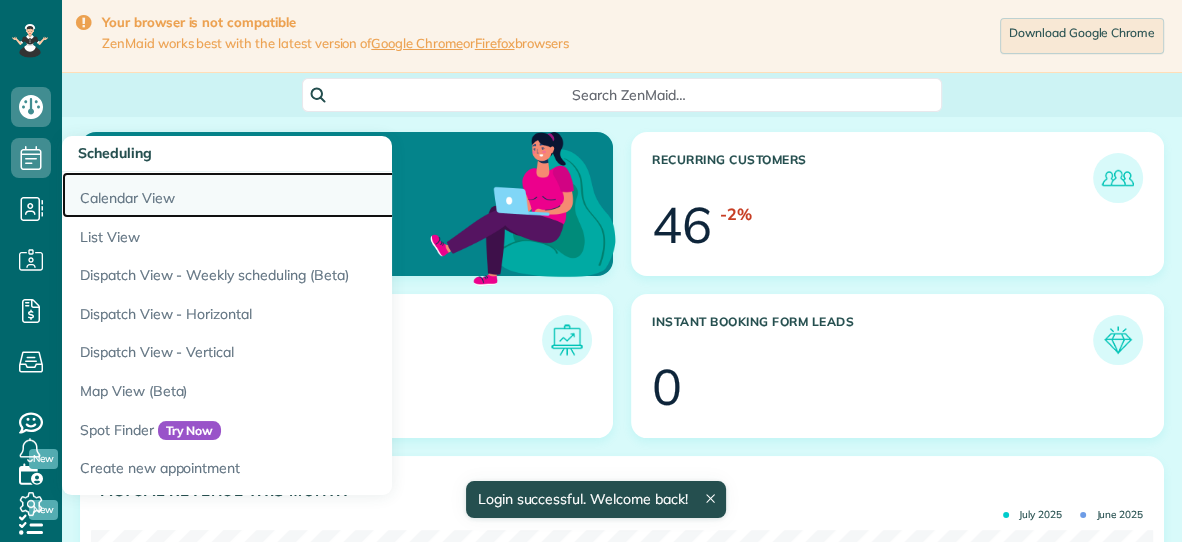 click on "Calendar View" at bounding box center (312, 195) 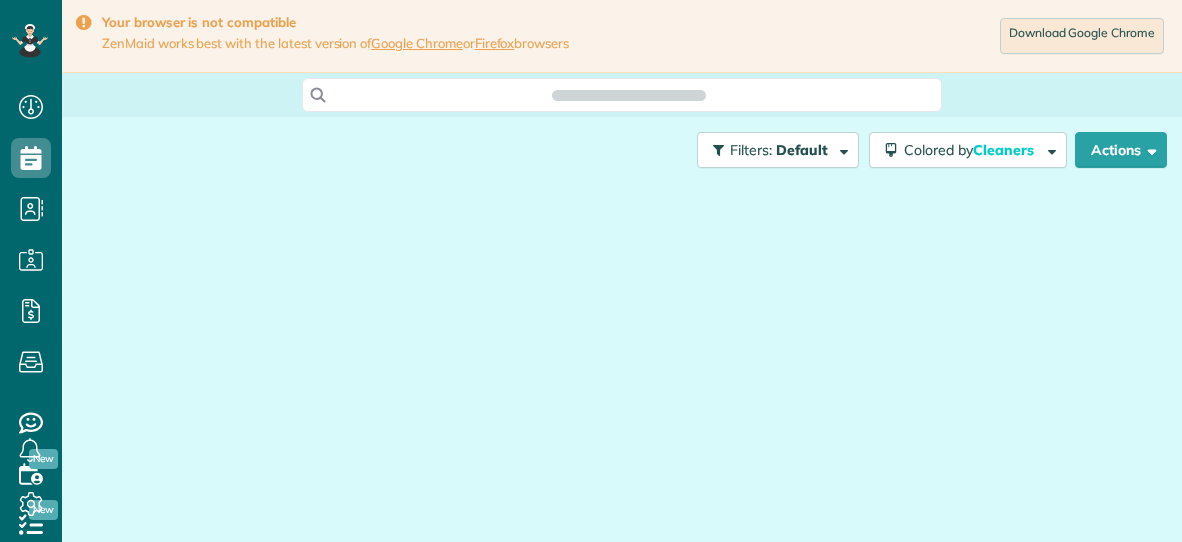 scroll, scrollTop: 0, scrollLeft: 0, axis: both 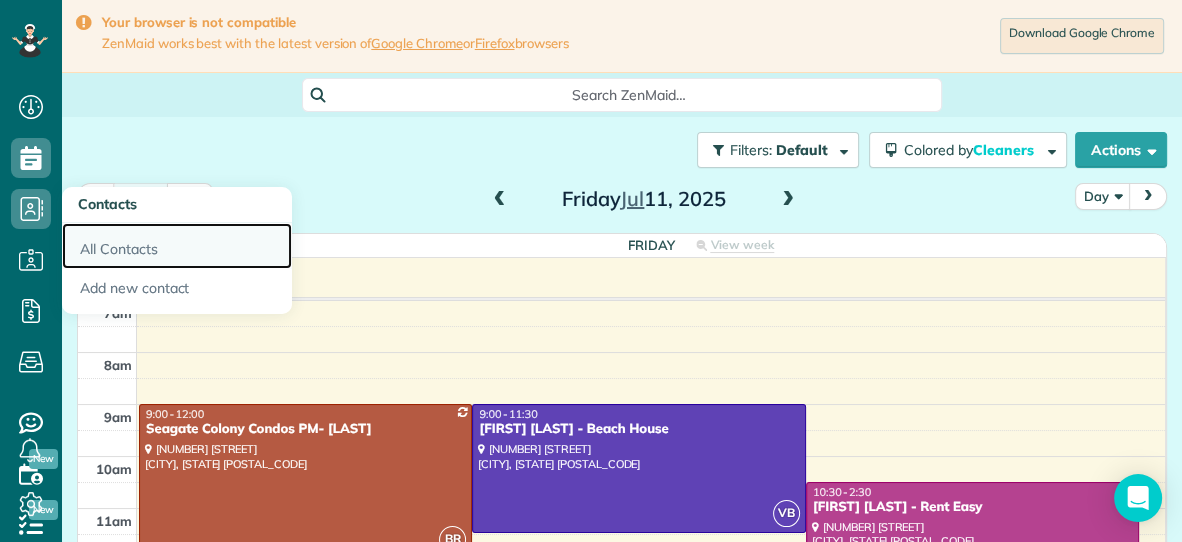 click on "All Contacts" at bounding box center (177, 246) 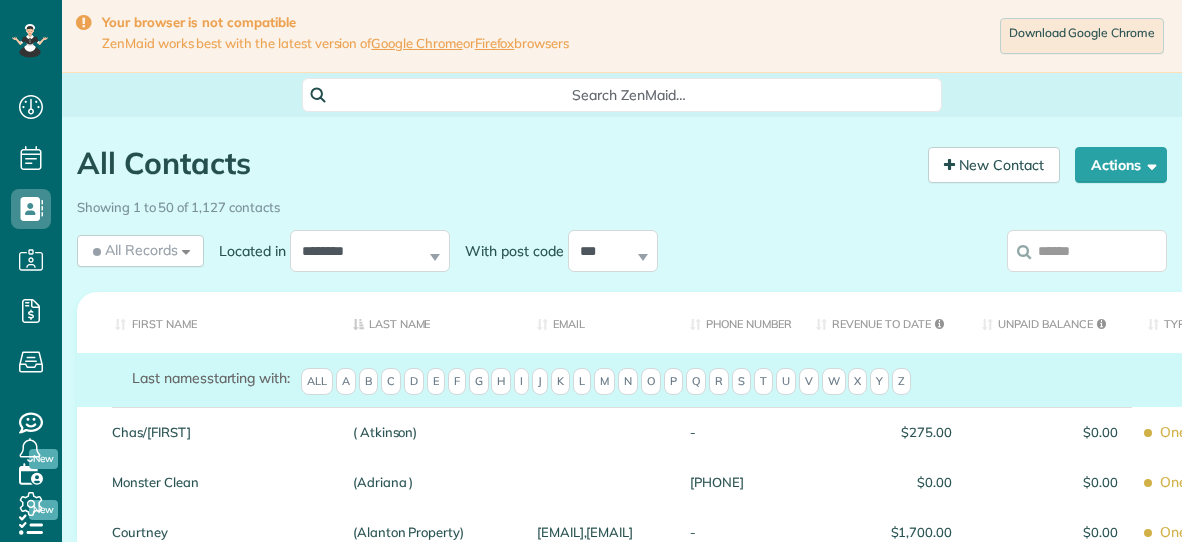 scroll, scrollTop: 0, scrollLeft: 0, axis: both 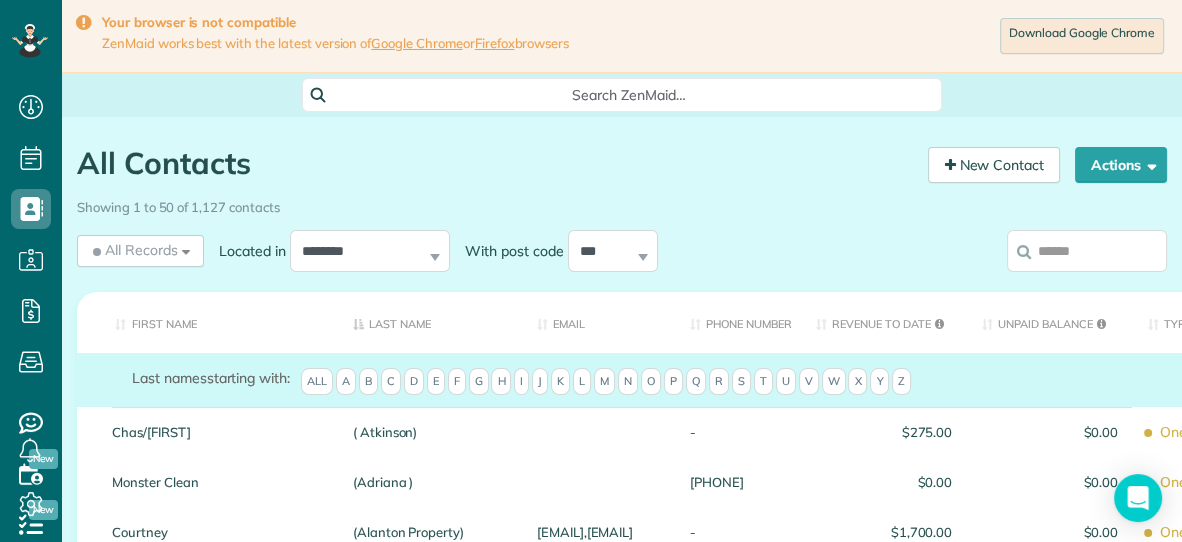 click at bounding box center (1087, 251) 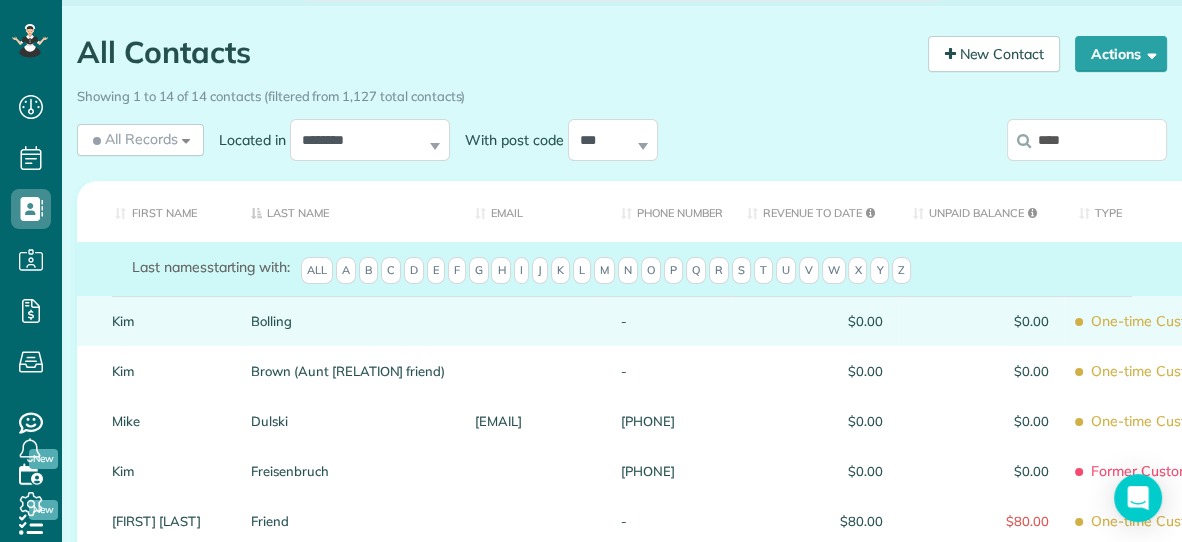 scroll, scrollTop: 110, scrollLeft: 0, axis: vertical 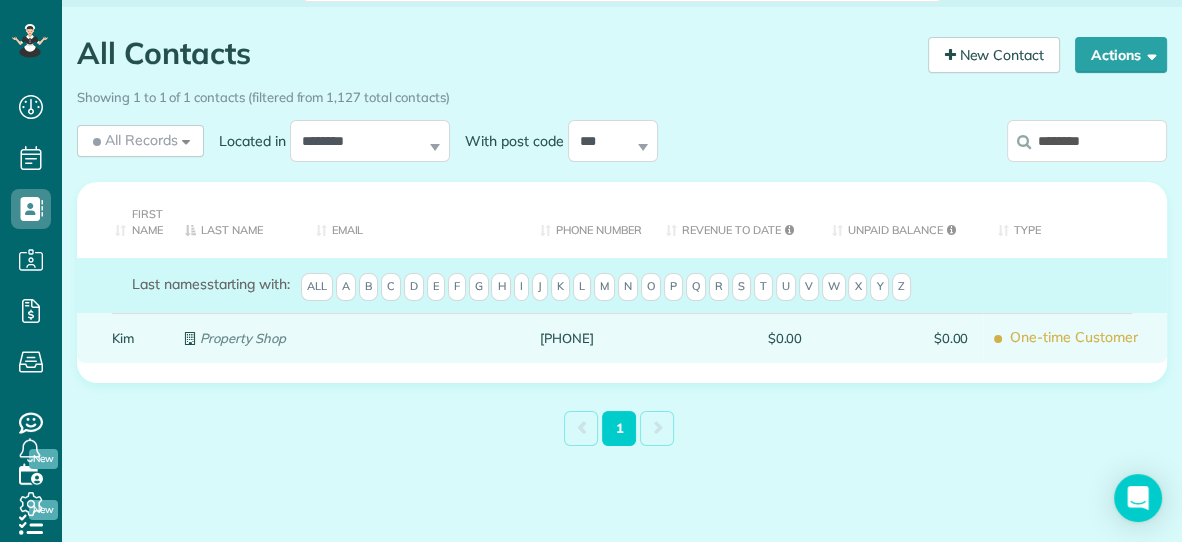 type on "********" 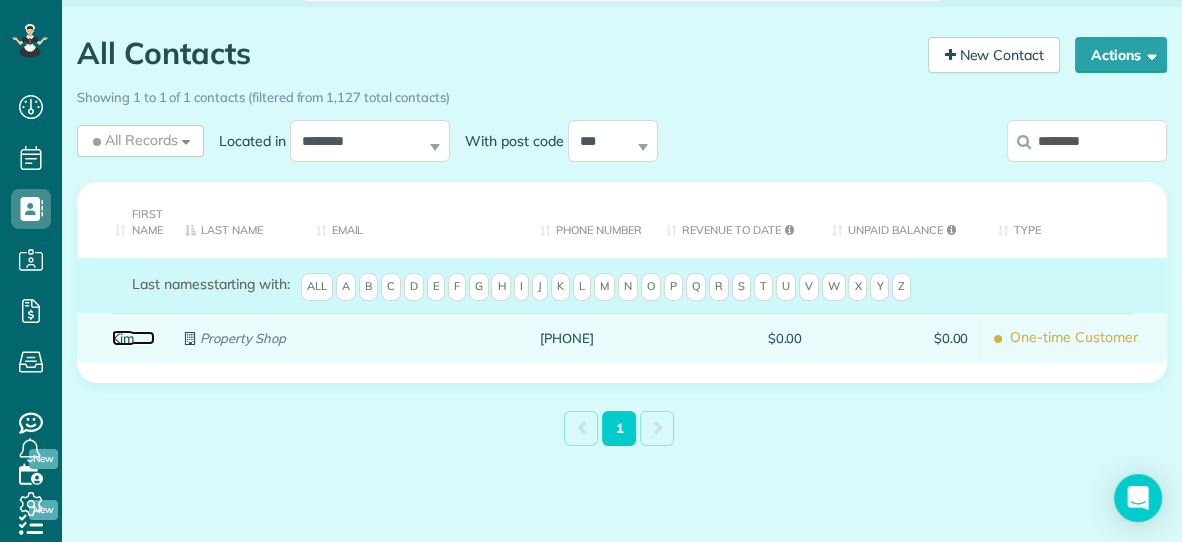 click on "Kim" at bounding box center (133, 338) 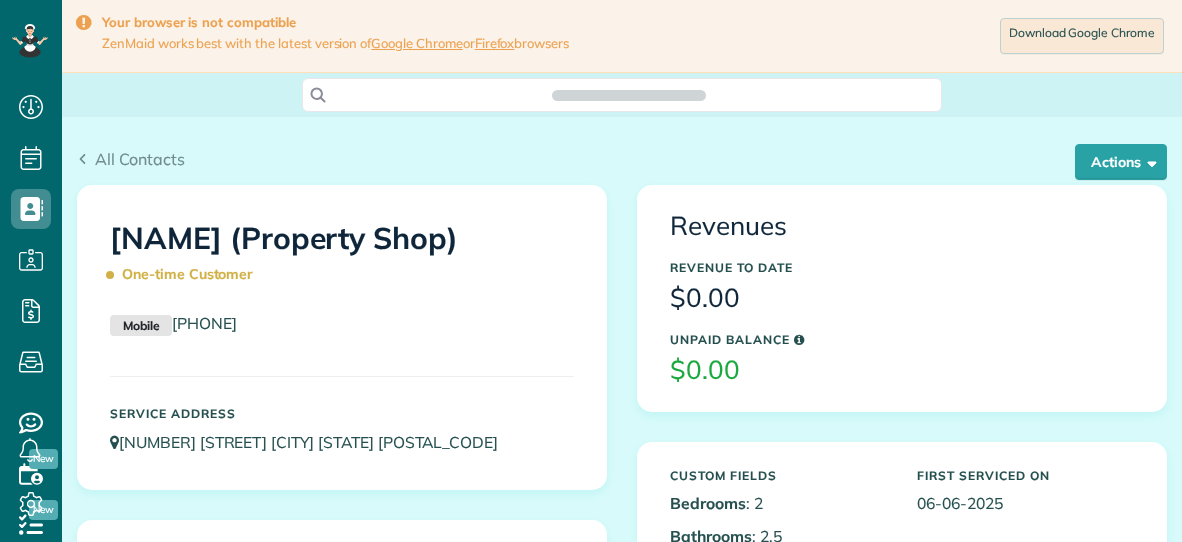 scroll, scrollTop: 0, scrollLeft: 0, axis: both 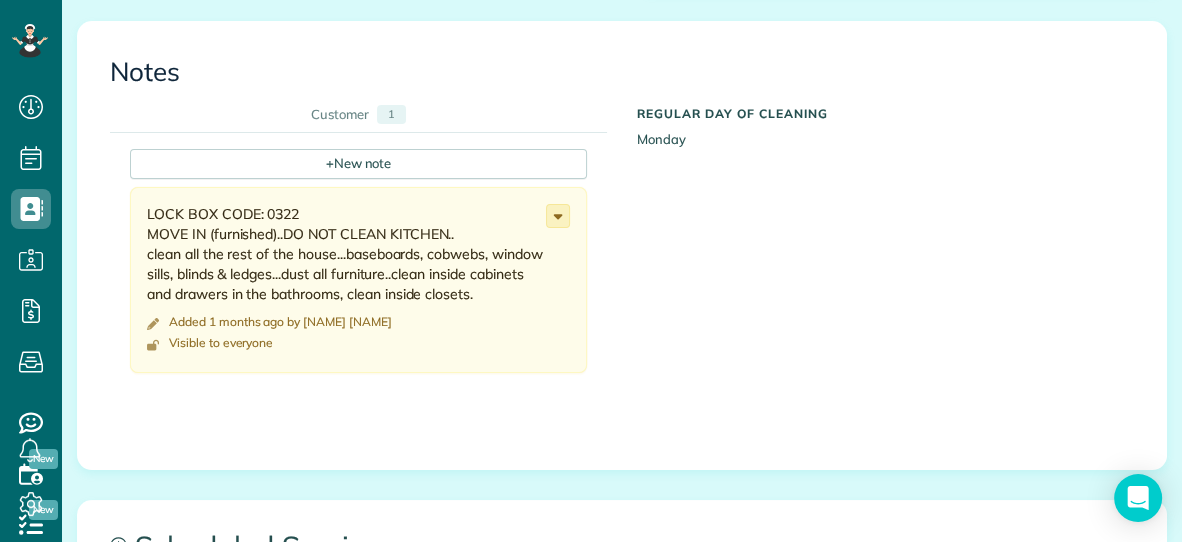 click 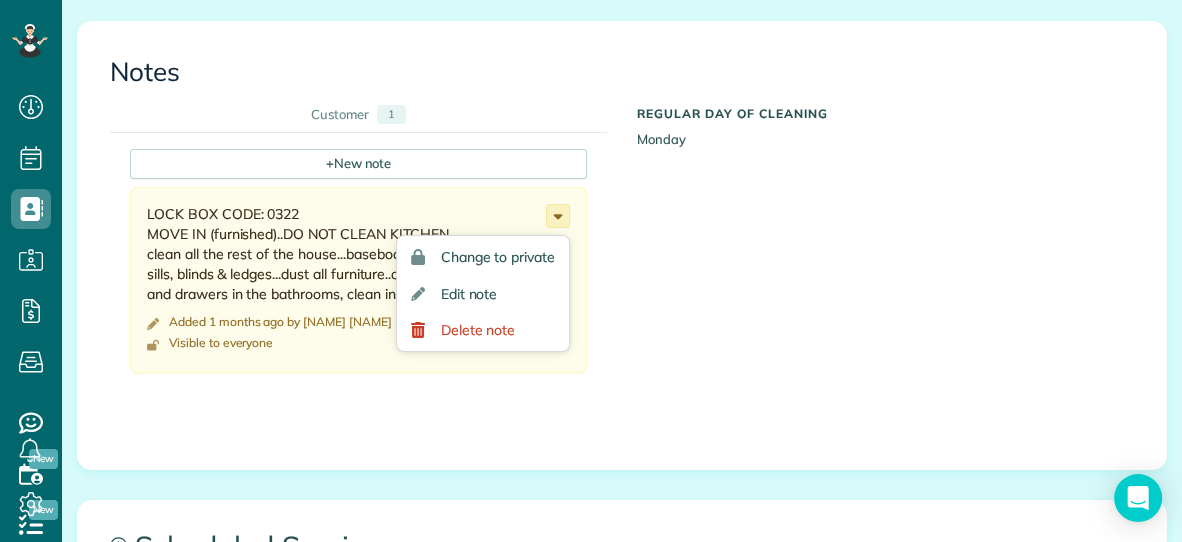 click 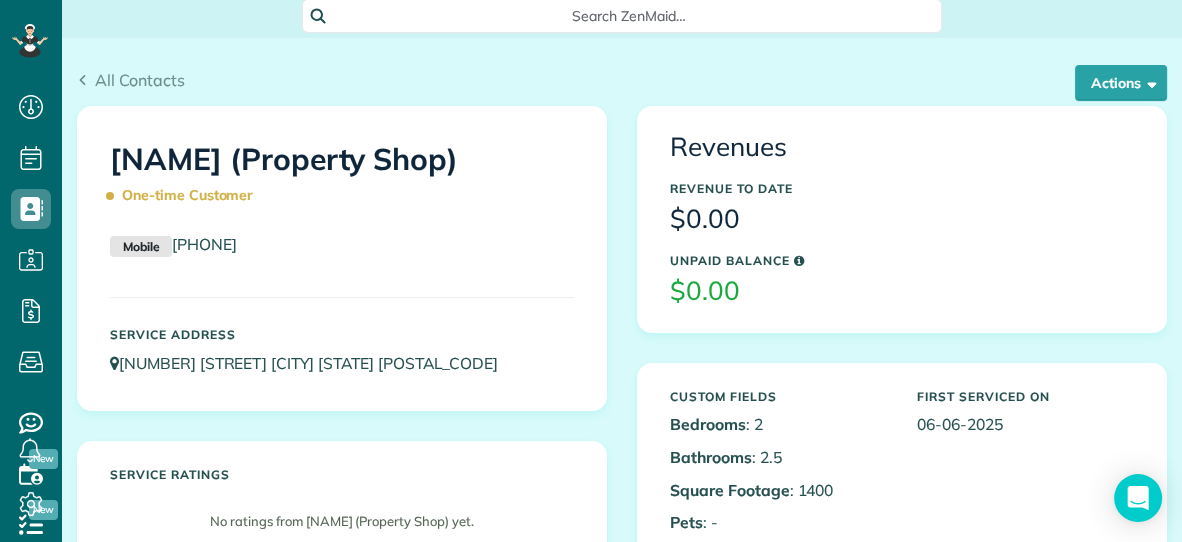 scroll, scrollTop: 0, scrollLeft: 0, axis: both 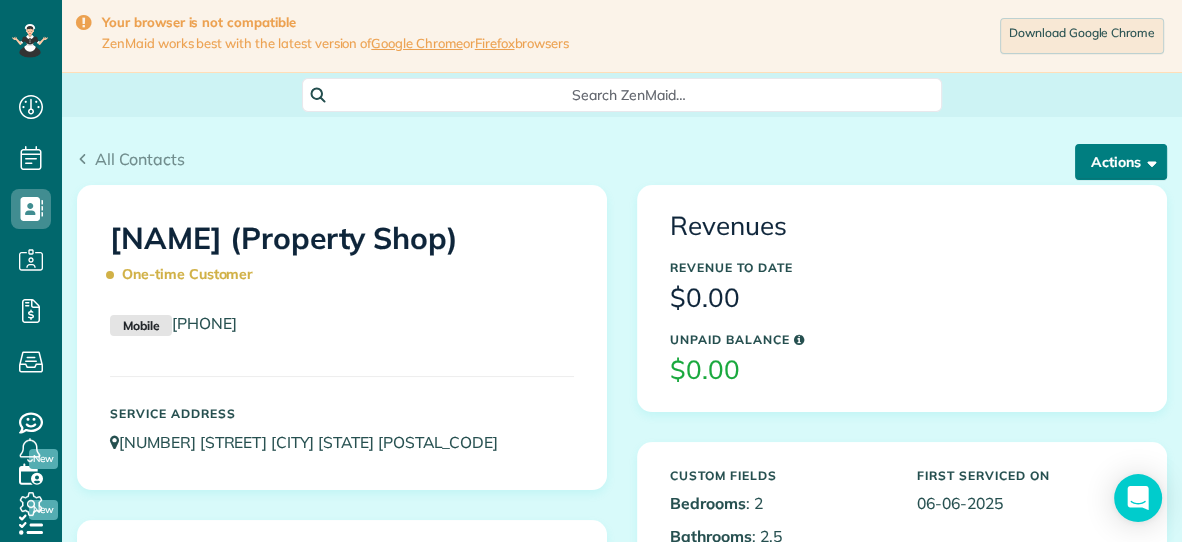 click on "Actions" at bounding box center (1121, 162) 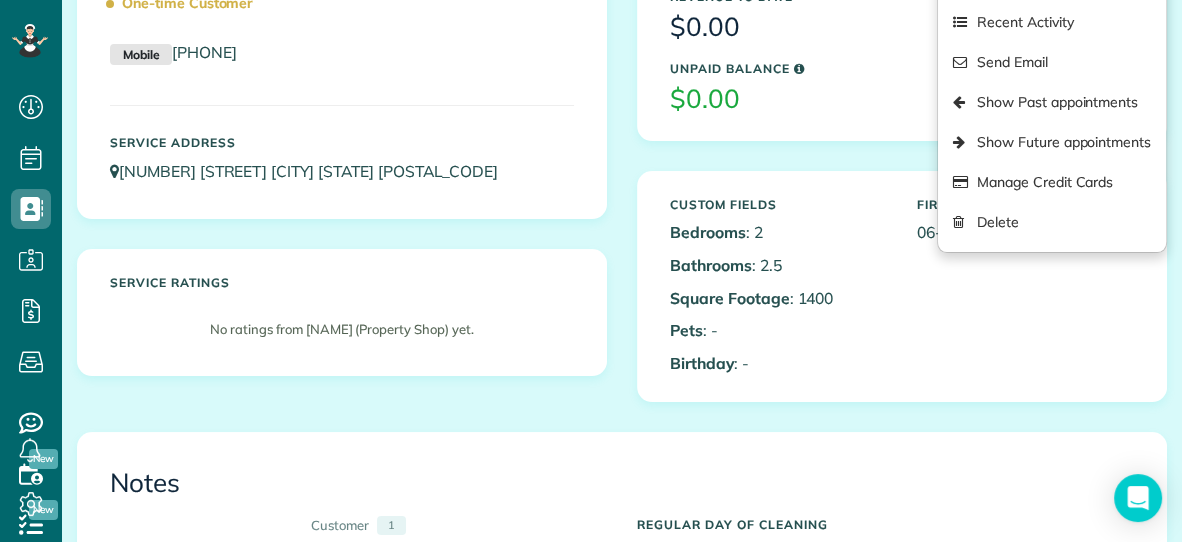 scroll, scrollTop: 0, scrollLeft: 0, axis: both 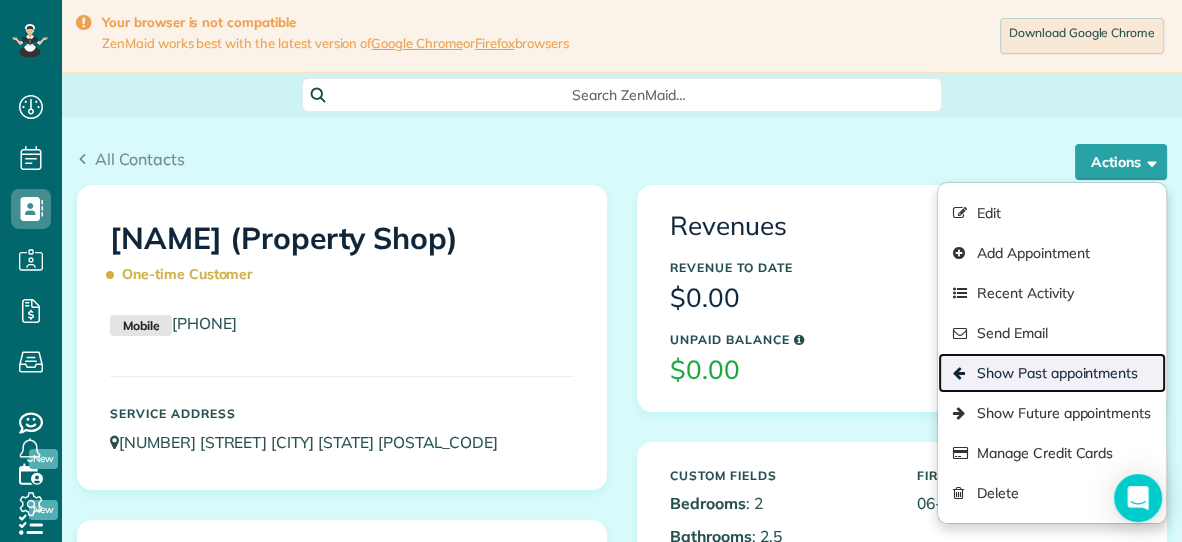click on "Show Past appointments" at bounding box center (1052, 373) 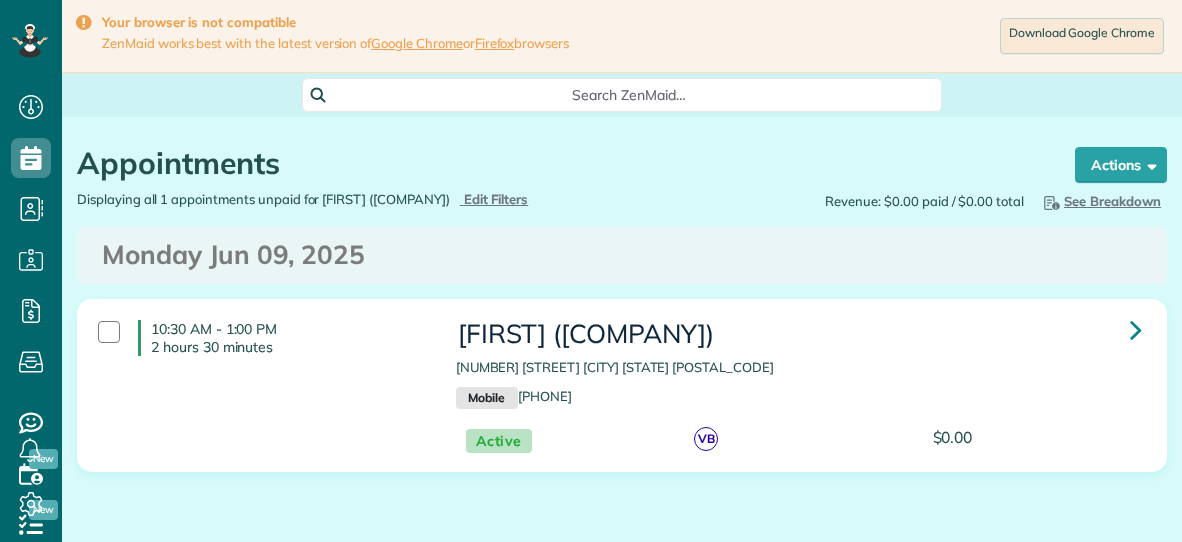scroll, scrollTop: 0, scrollLeft: 0, axis: both 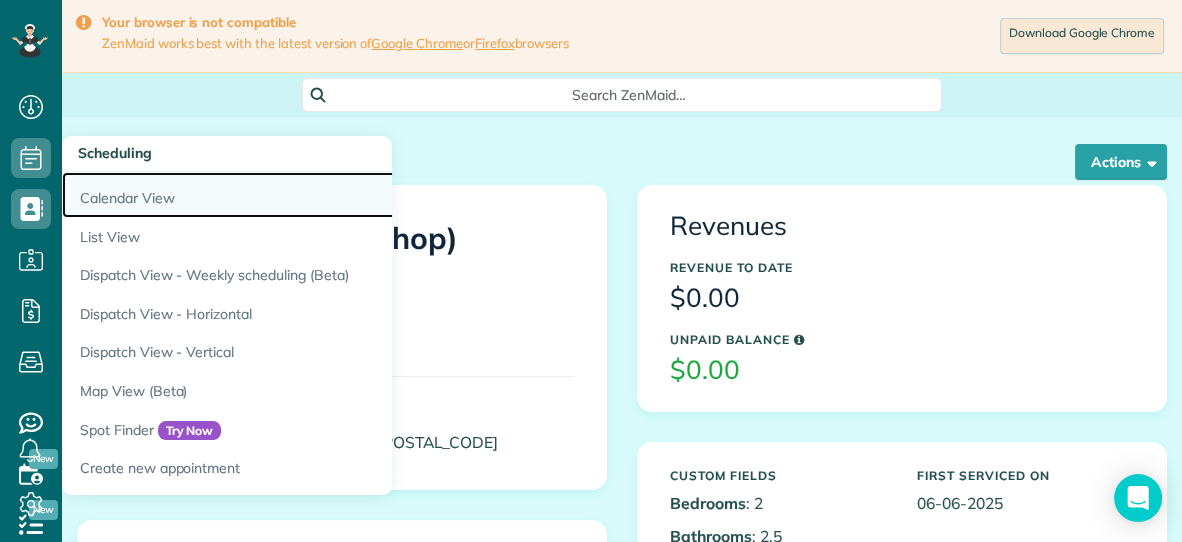 click on "Calendar View" at bounding box center (312, 195) 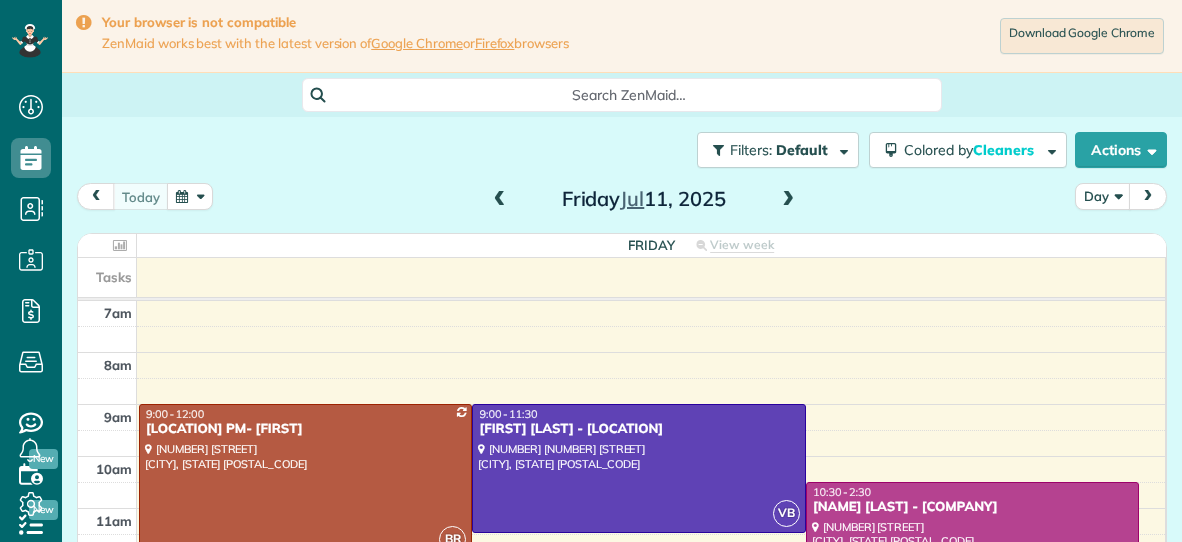 scroll, scrollTop: 0, scrollLeft: 0, axis: both 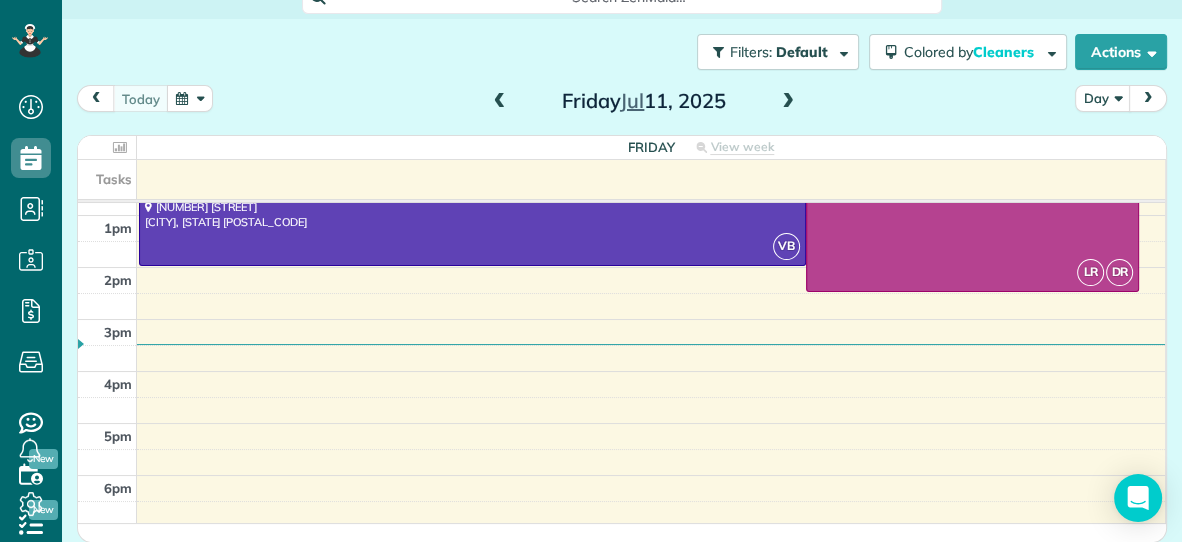 click at bounding box center (788, 102) 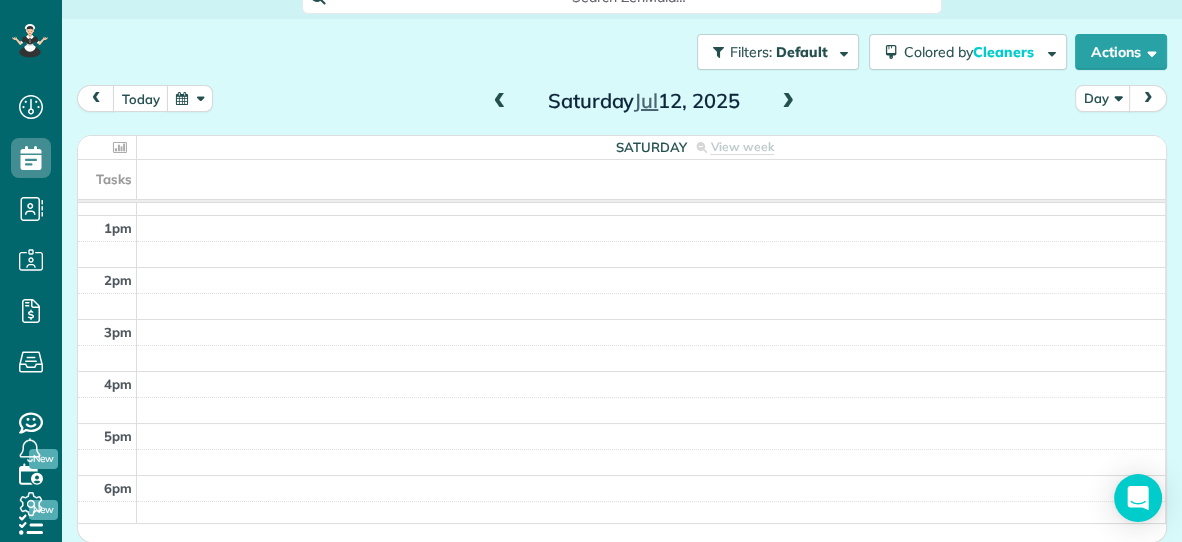 scroll, scrollTop: 0, scrollLeft: 0, axis: both 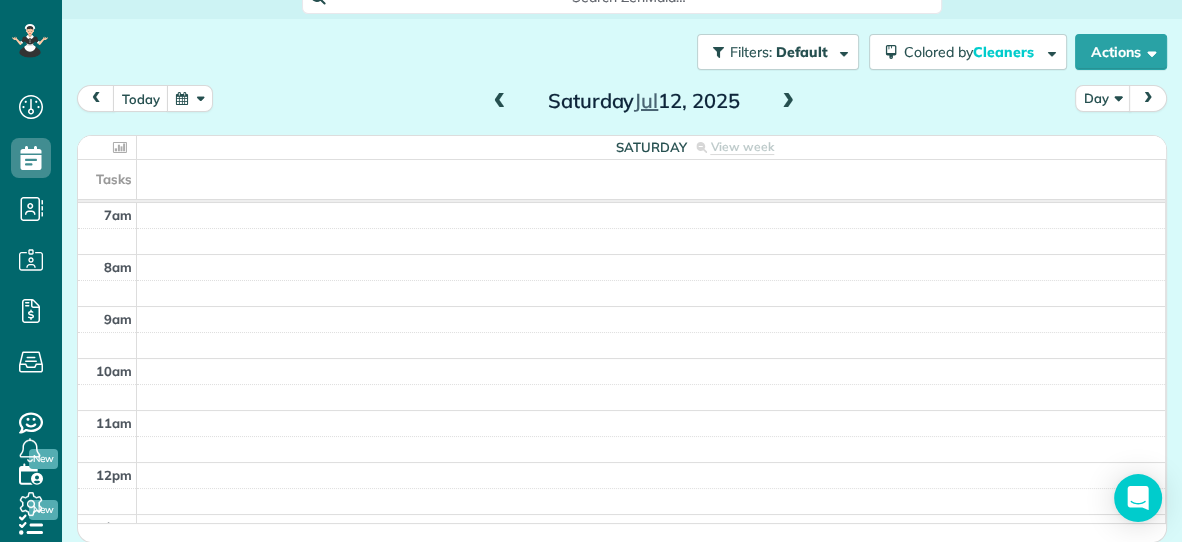 click at bounding box center (788, 102) 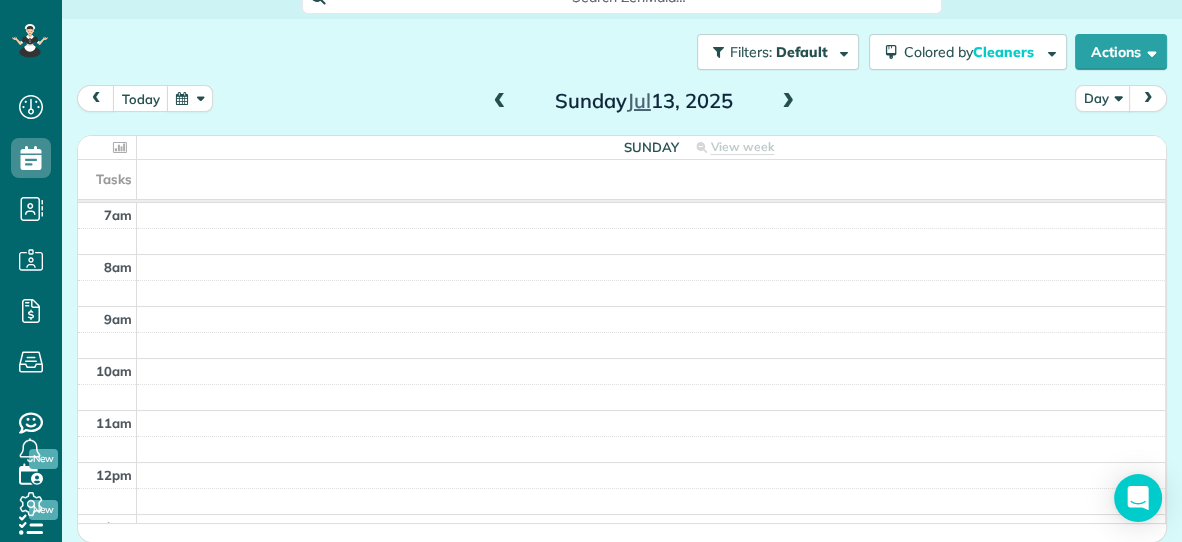 click at bounding box center (500, 102) 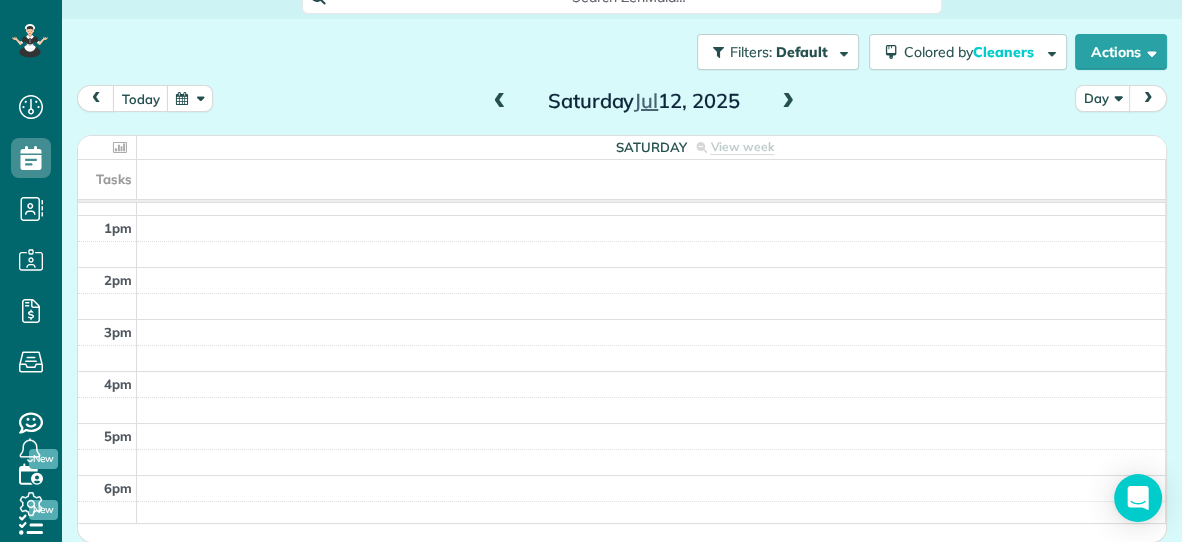 scroll, scrollTop: 0, scrollLeft: 0, axis: both 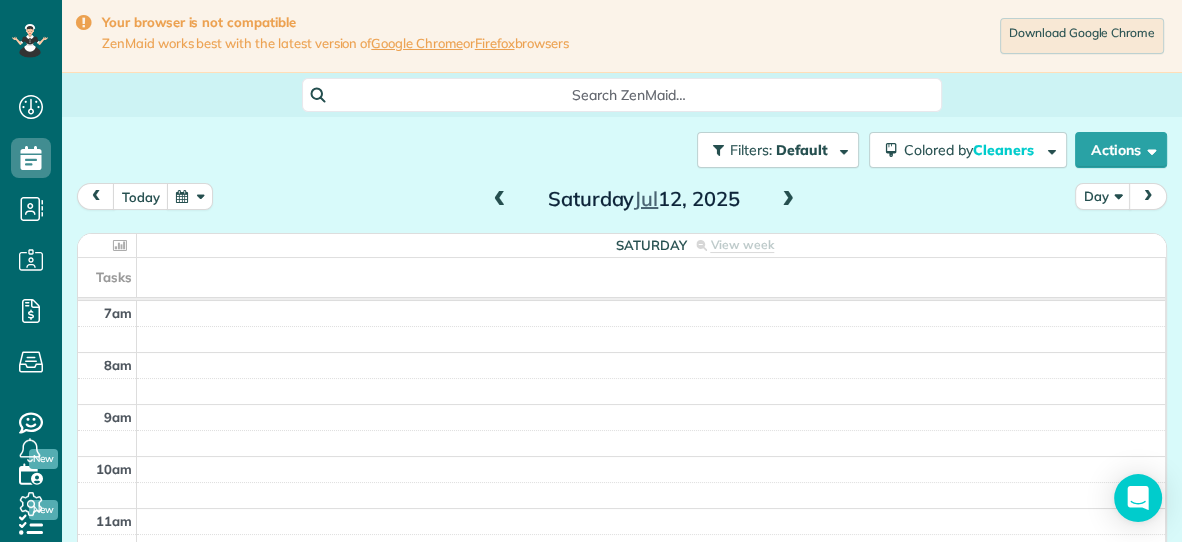 click at bounding box center [500, 200] 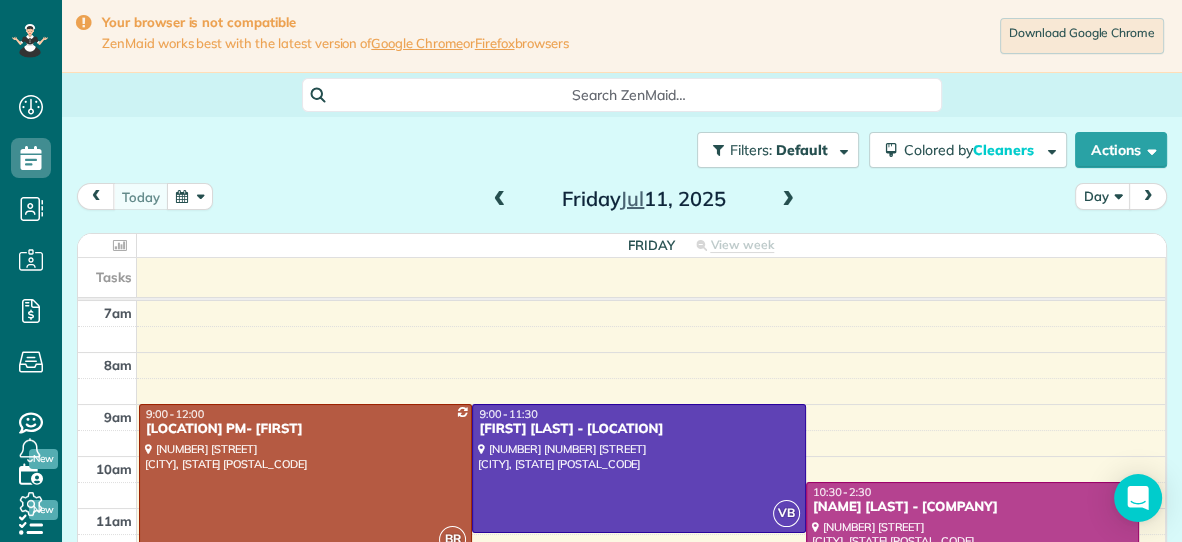 click at bounding box center (788, 200) 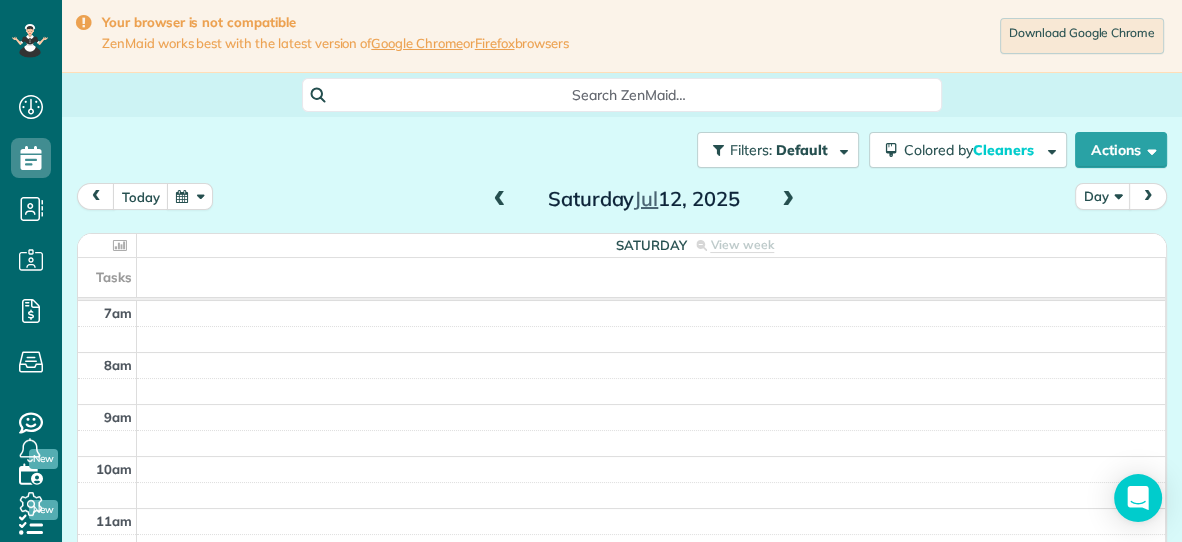 scroll, scrollTop: 98, scrollLeft: 0, axis: vertical 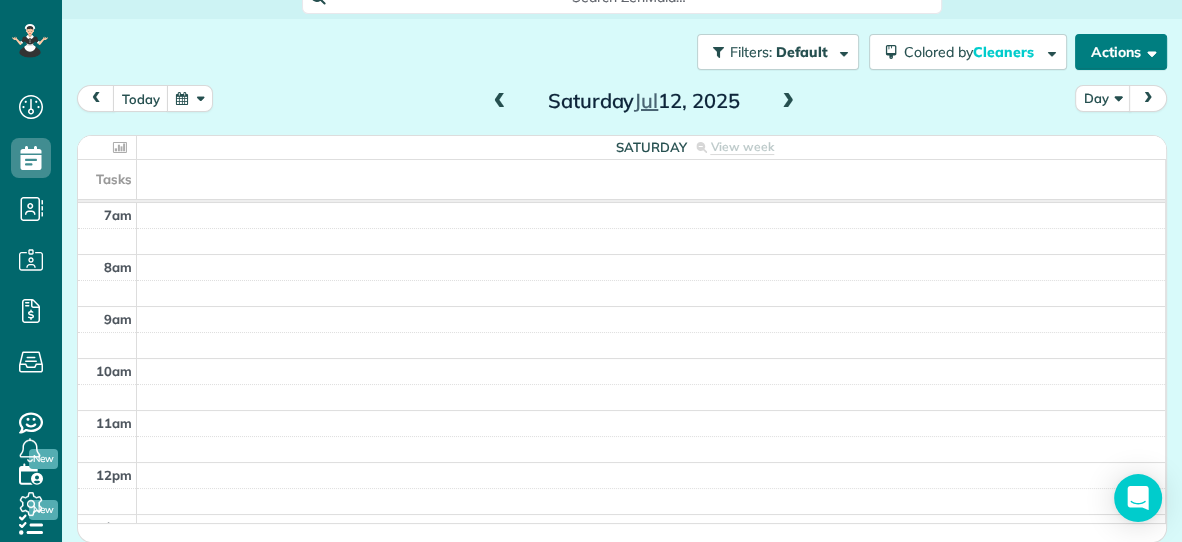click on "Actions" at bounding box center [1121, 52] 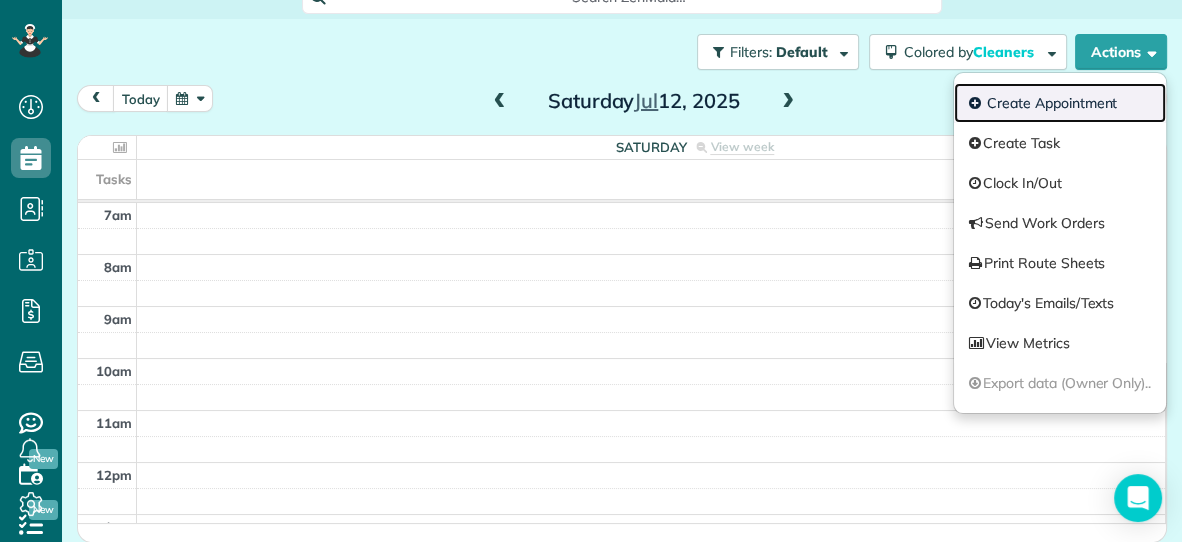 click on "Create Appointment" at bounding box center [1060, 103] 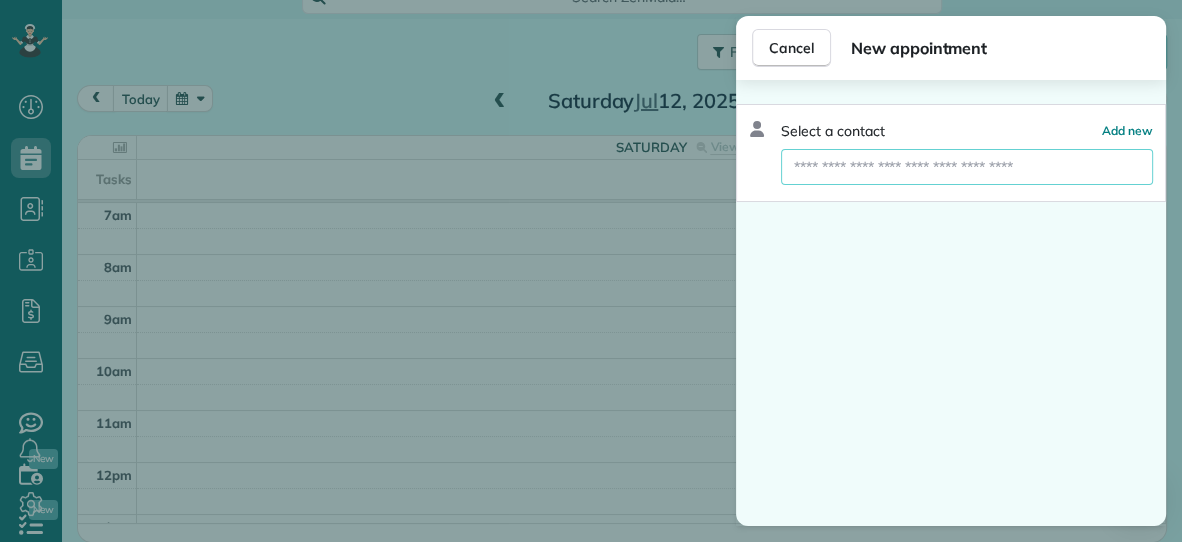 click at bounding box center (967, 167) 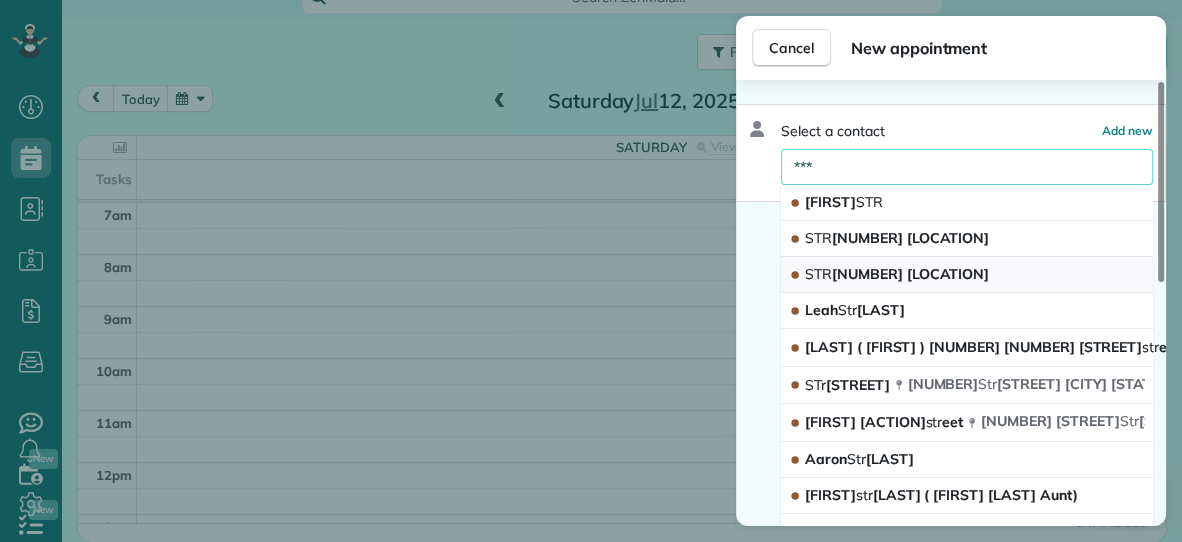 type on "***" 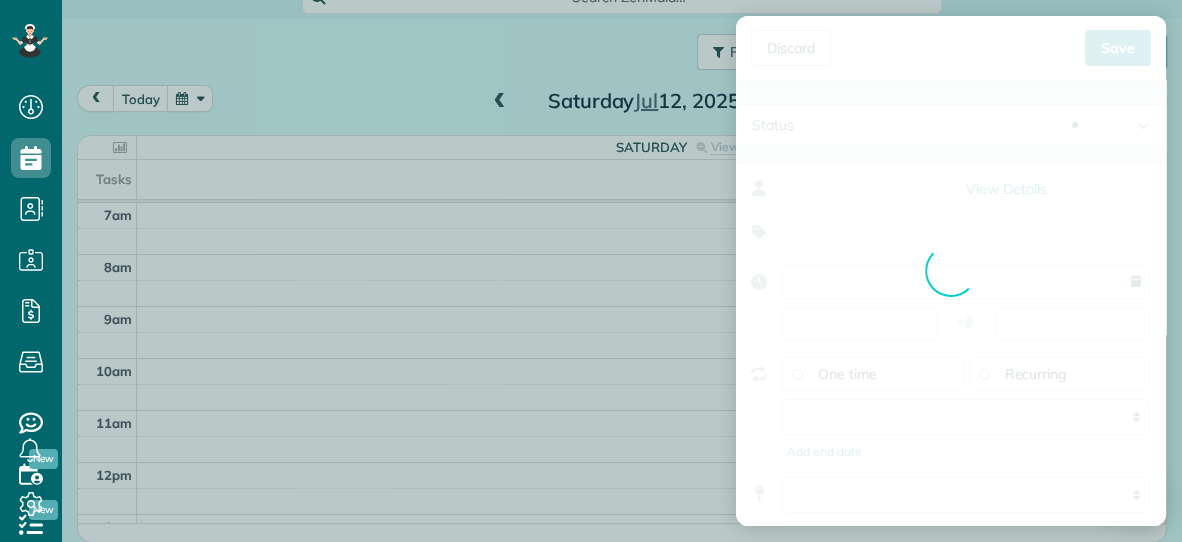 type on "**********" 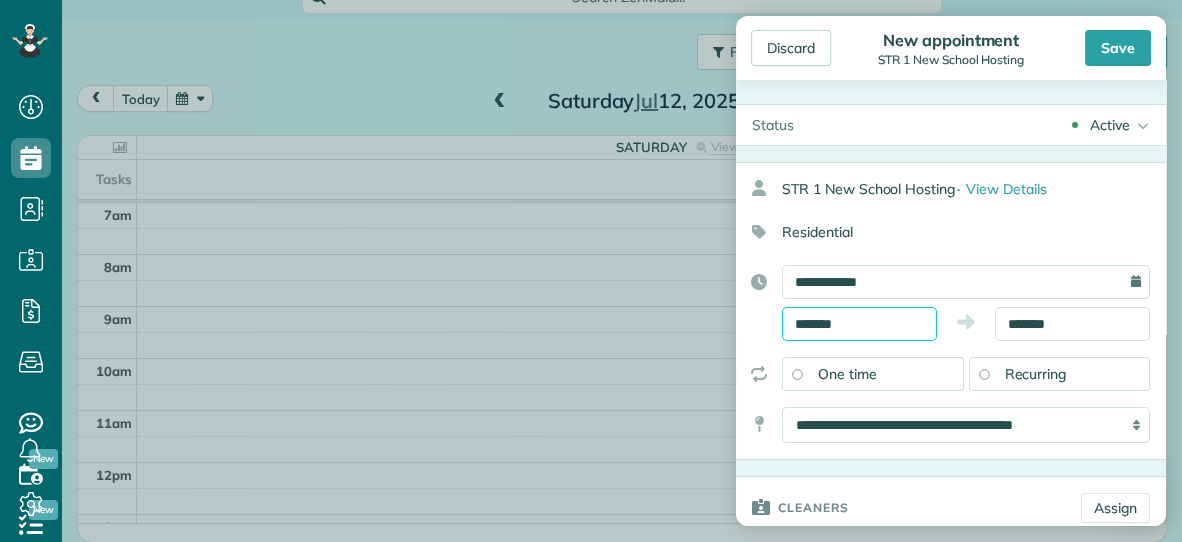 click on "*******" at bounding box center (859, 324) 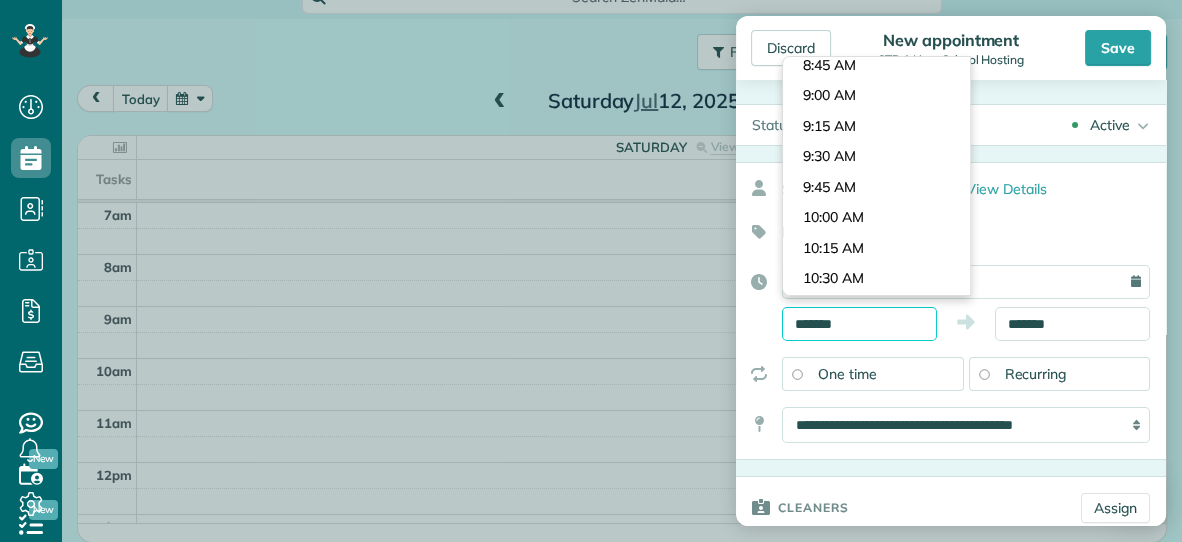 scroll, scrollTop: 1047, scrollLeft: 0, axis: vertical 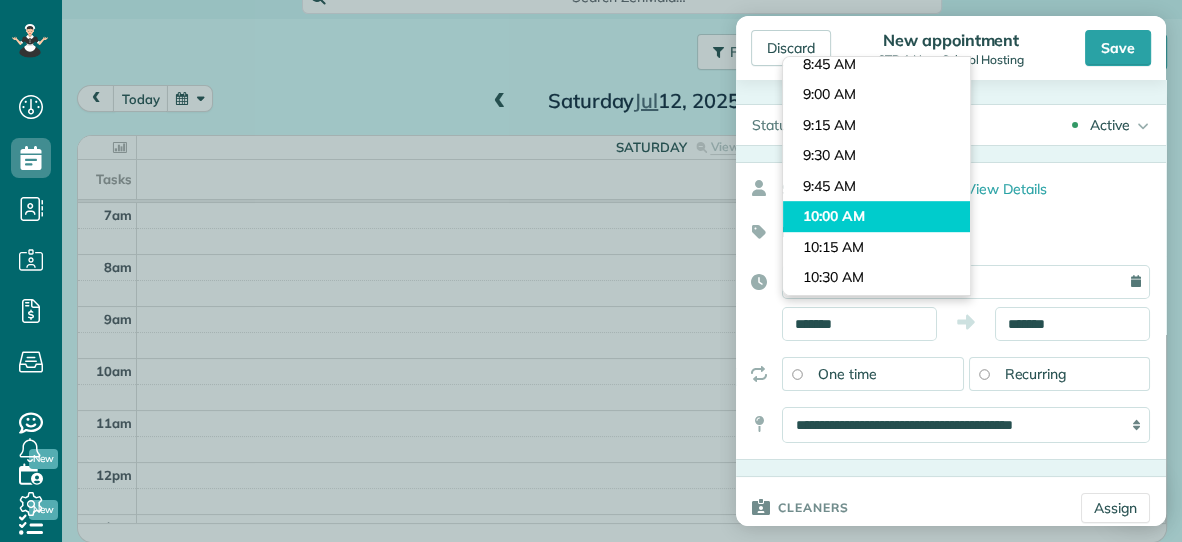 click on "Dashboard
Scheduling
Calendar View
List View
Dispatch View - Weekly scheduling (Beta)" at bounding box center [591, 271] 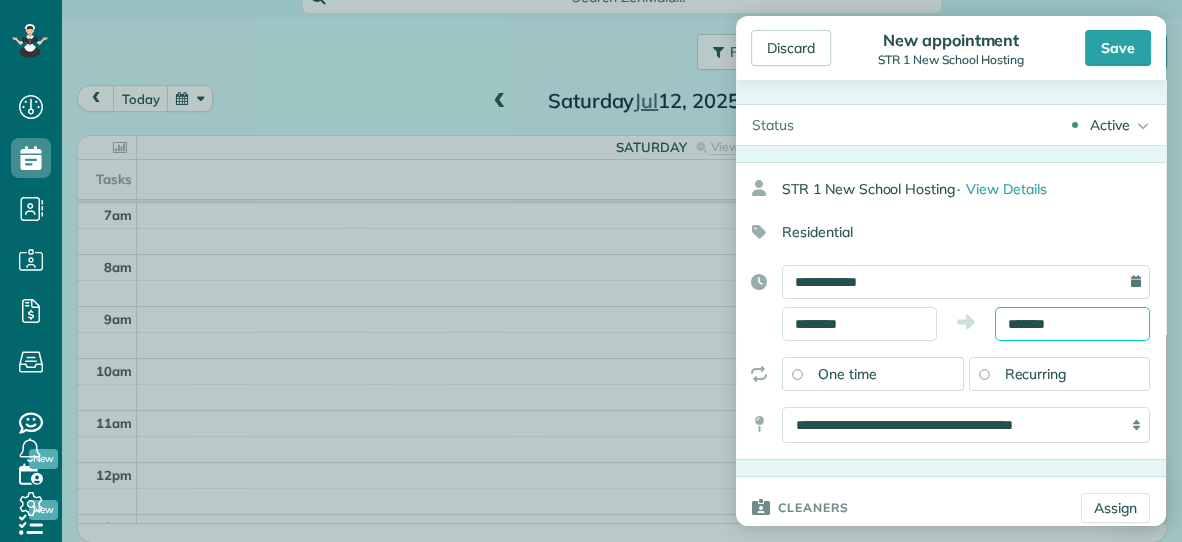click on "*******" at bounding box center (1072, 324) 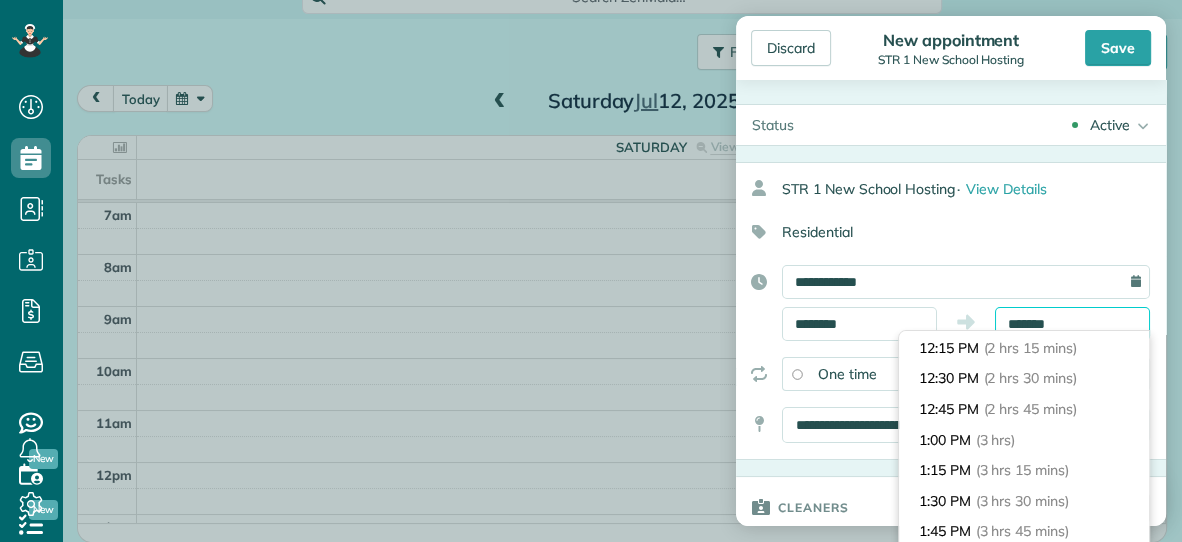 scroll, scrollTop: 259, scrollLeft: 0, axis: vertical 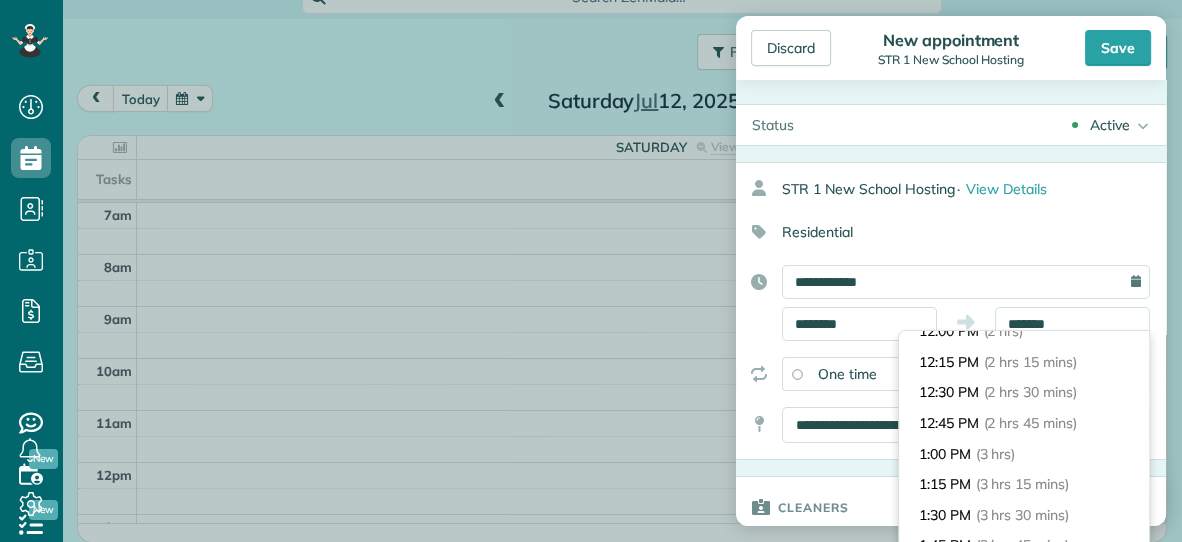 click on "12:30 PM  (2 hrs 30 mins)" at bounding box center (1024, 392) 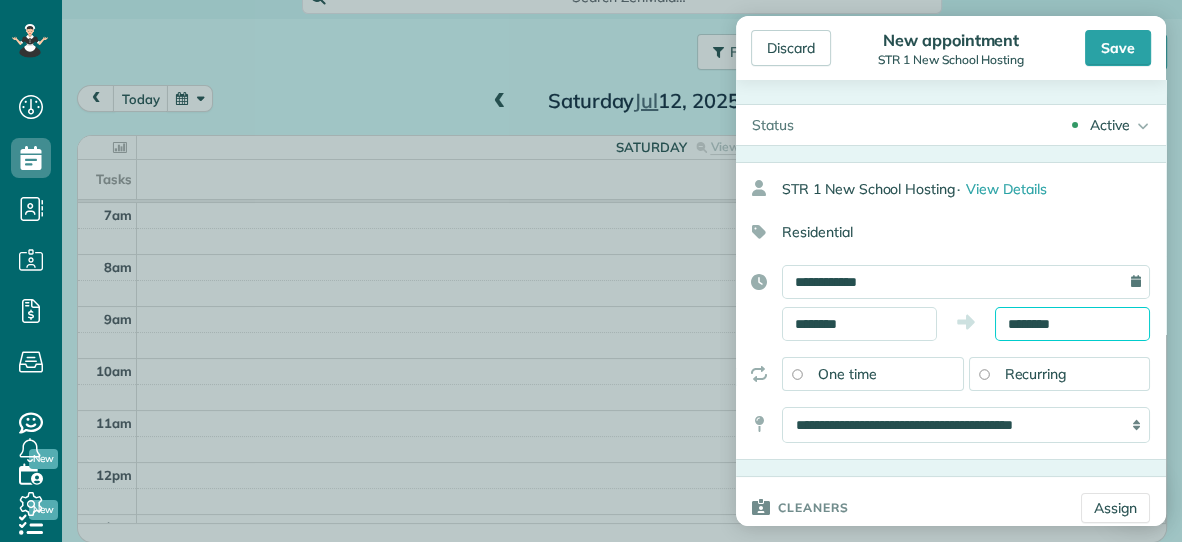 click on "********" at bounding box center (1072, 324) 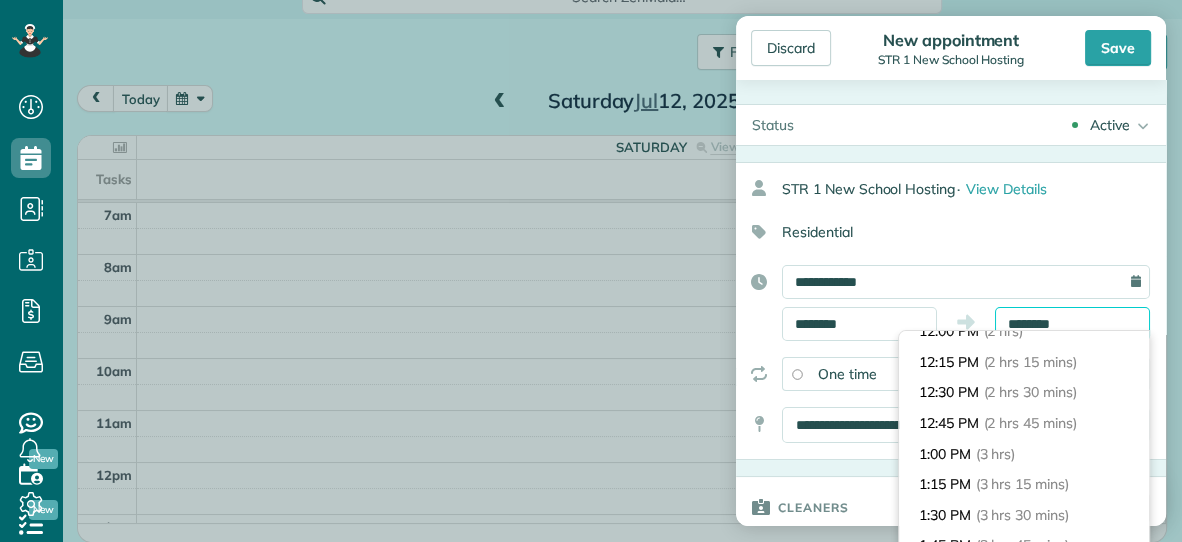scroll, scrollTop: 274, scrollLeft: 0, axis: vertical 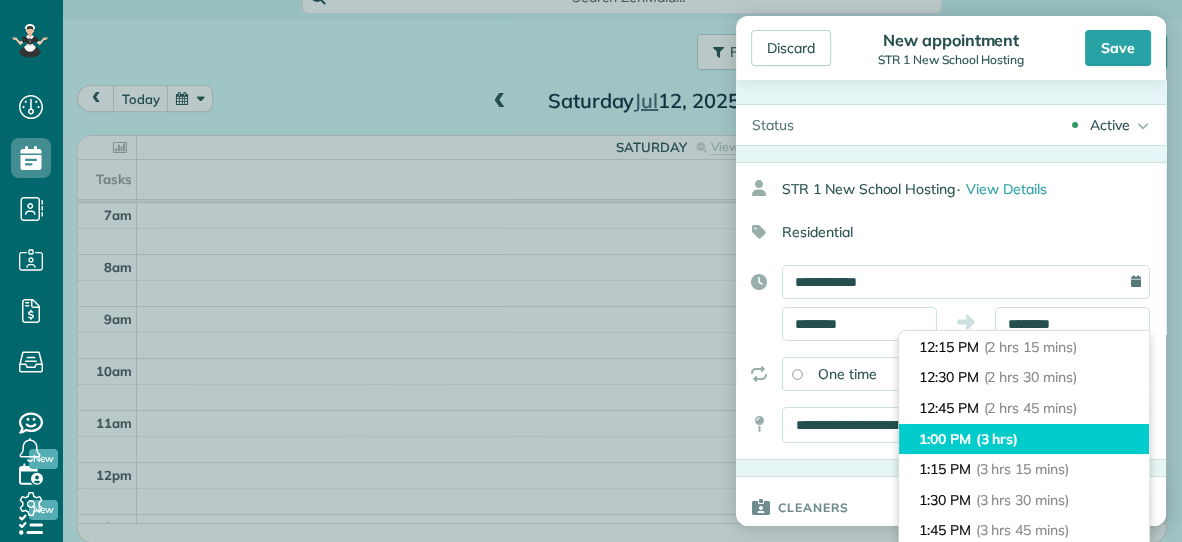click on "(3 hrs)" at bounding box center (997, 439) 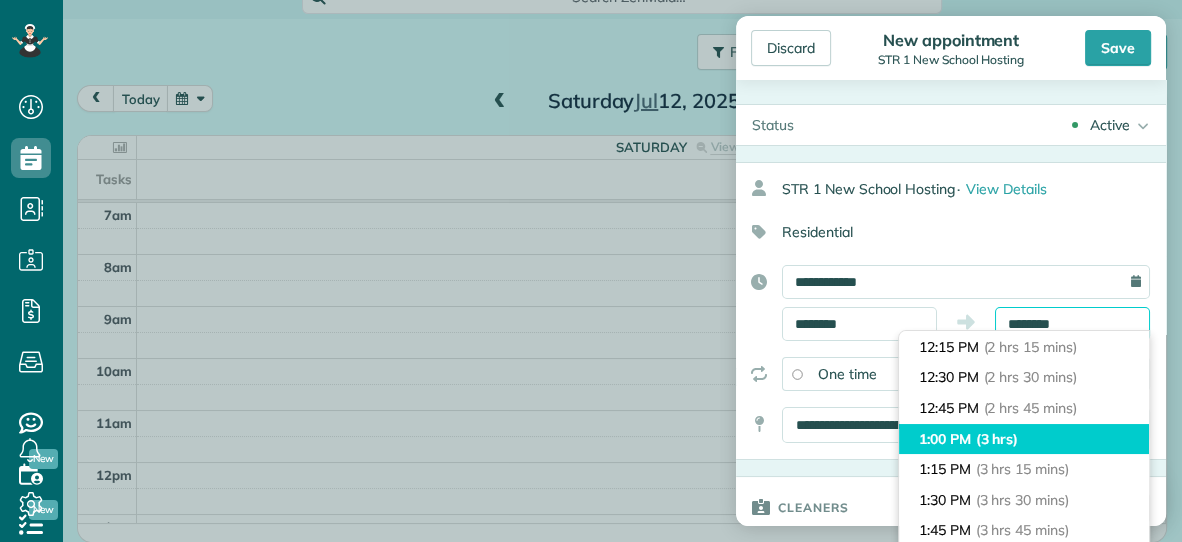 type on "*******" 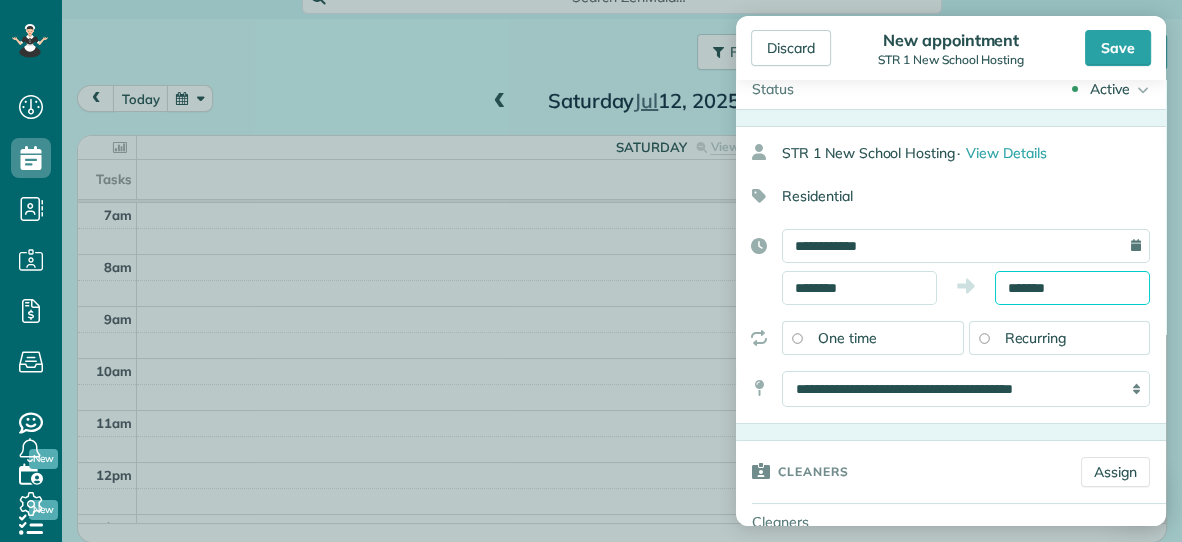 scroll, scrollTop: 45, scrollLeft: 0, axis: vertical 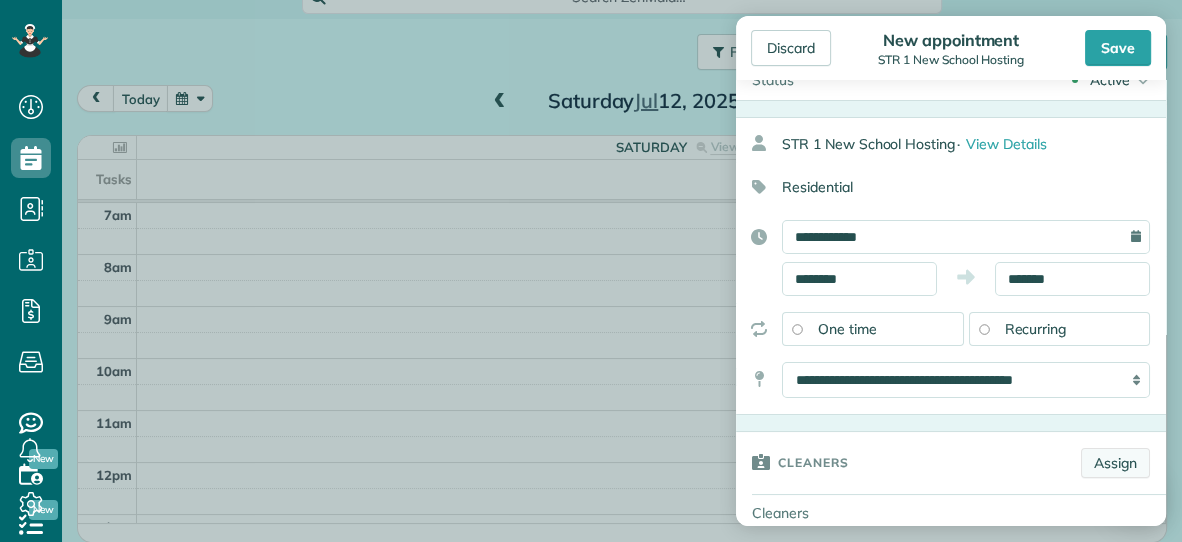 click on "Assign" at bounding box center [1115, 463] 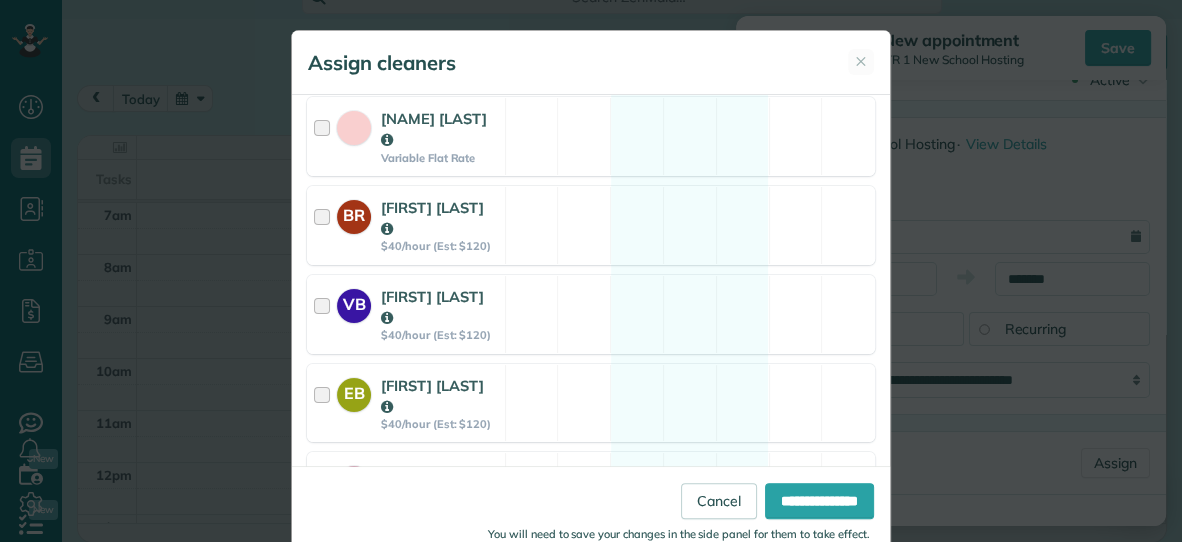 scroll, scrollTop: 400, scrollLeft: 0, axis: vertical 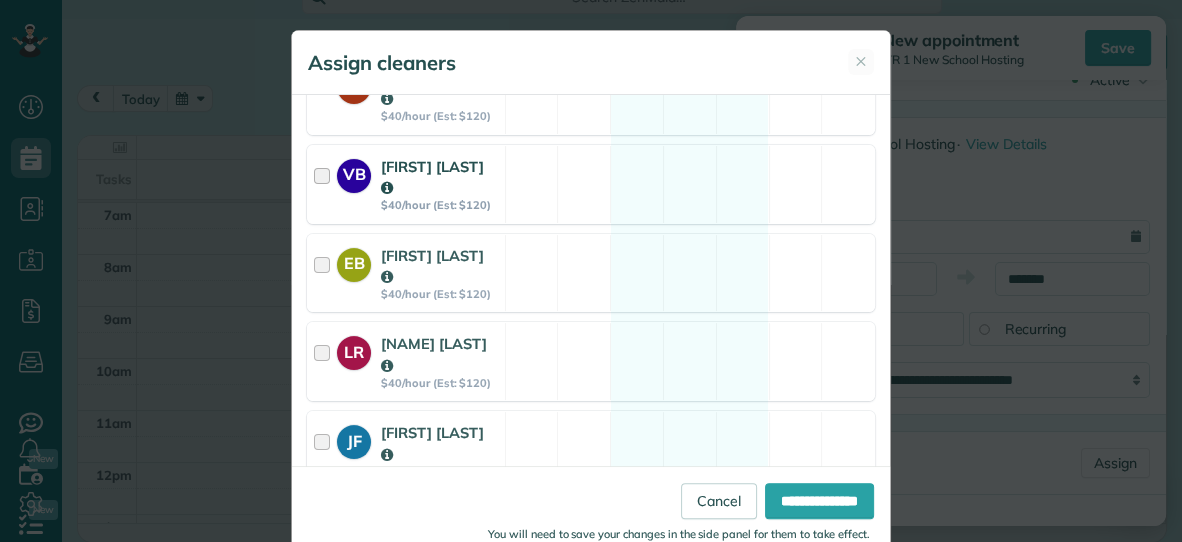 click on "$[PRICE]/hour (Est: $[PRICE])
Available" at bounding box center [591, 184] 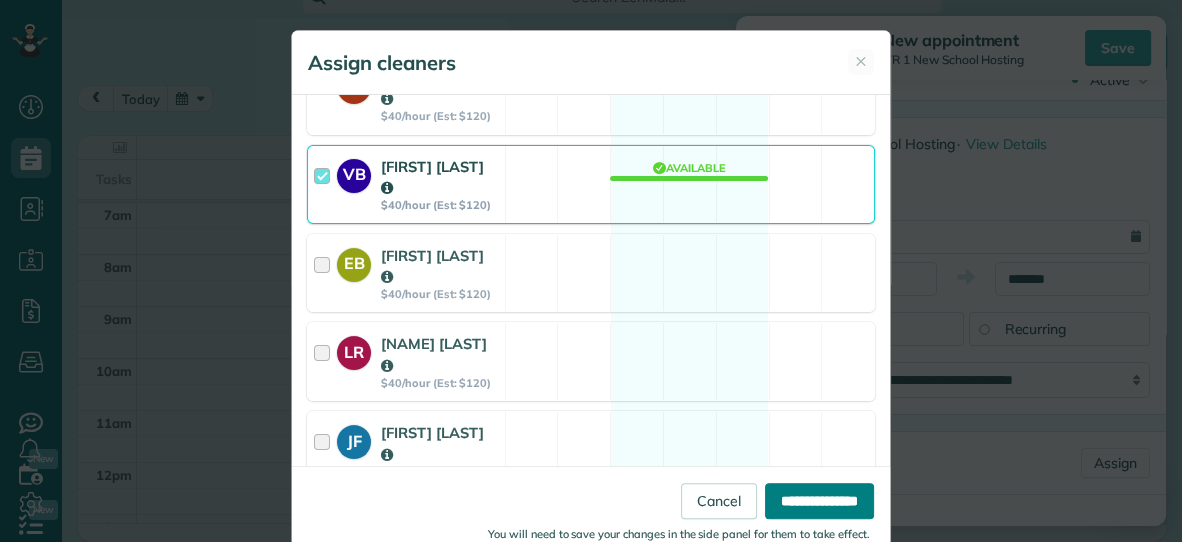 click on "**********" at bounding box center [819, 501] 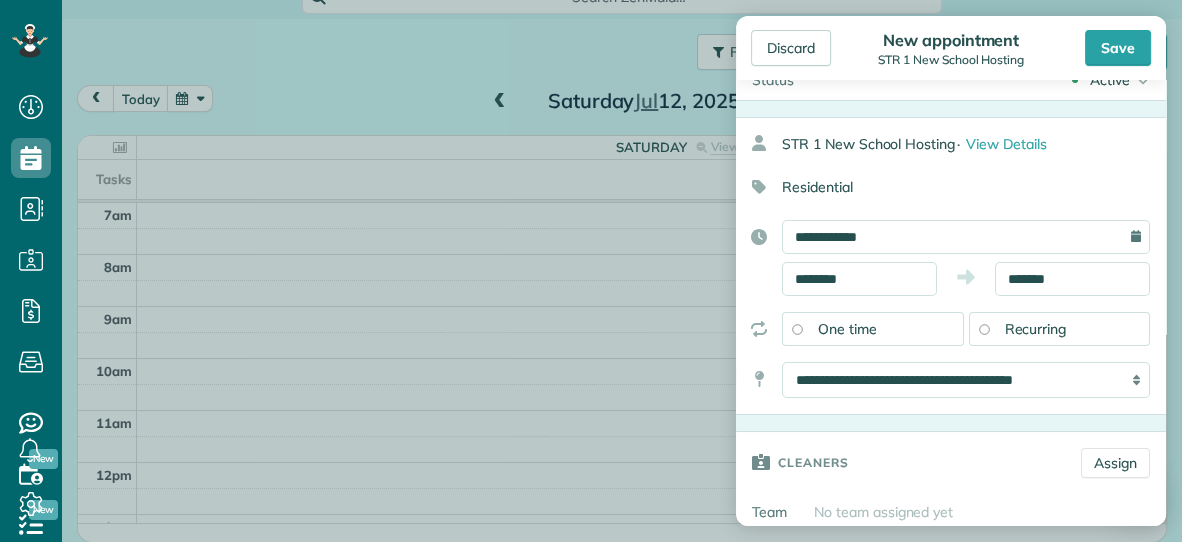 click on "Discard
New appointment
STR 1 New School Hosting
Save" at bounding box center [951, 48] 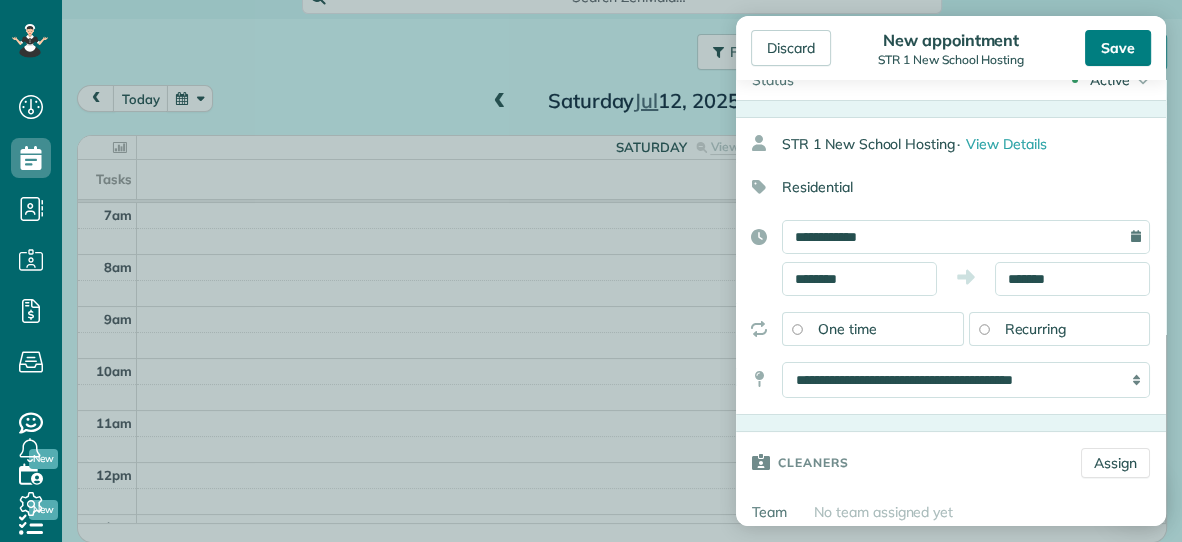 click on "Save" at bounding box center (1118, 48) 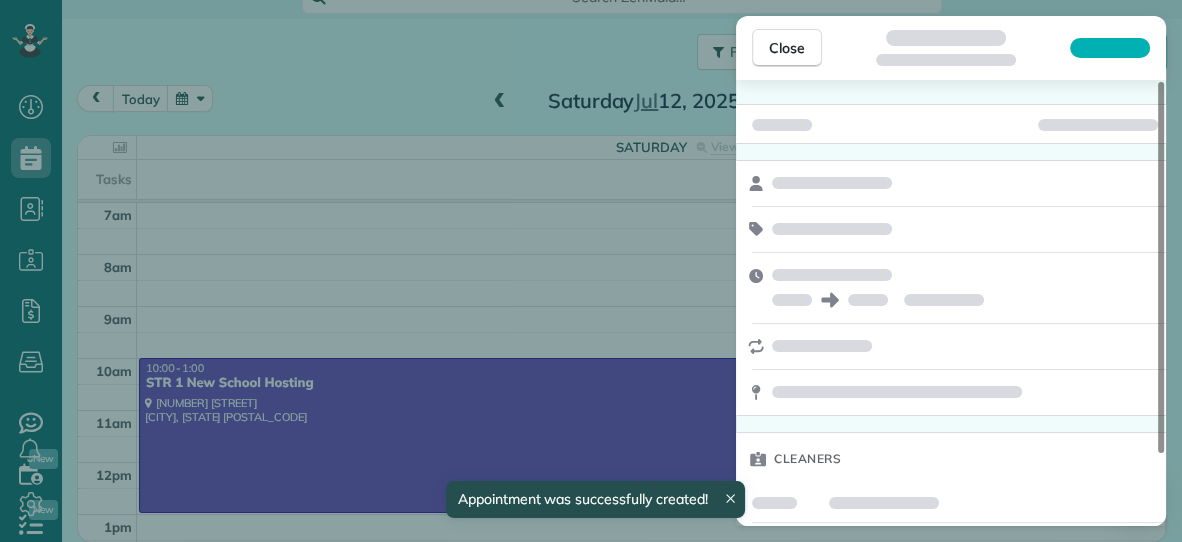 click on "Close" at bounding box center [787, 48] 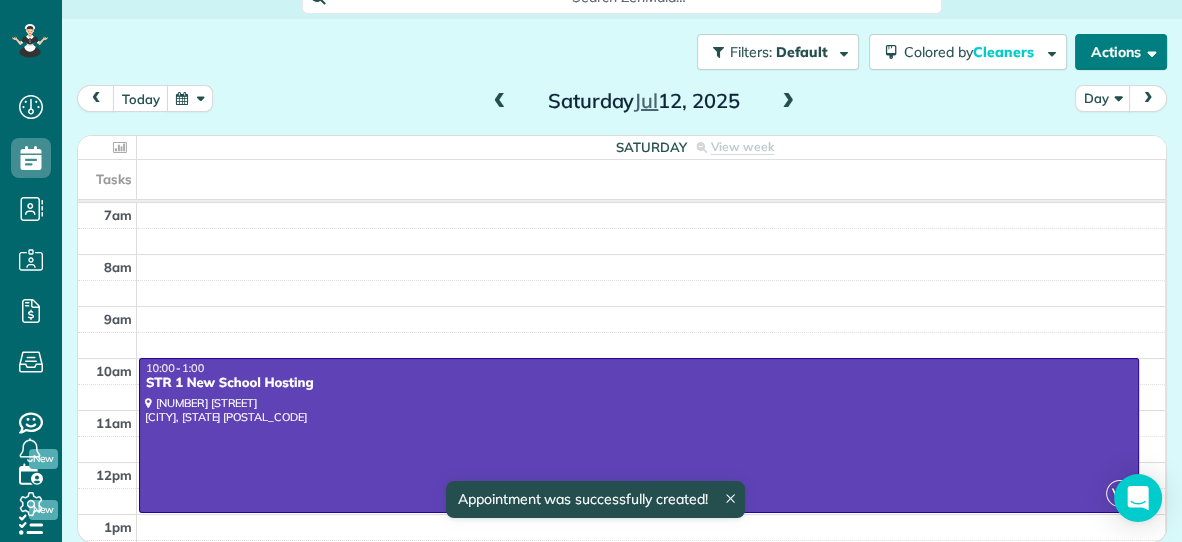 click on "Actions" at bounding box center [1121, 52] 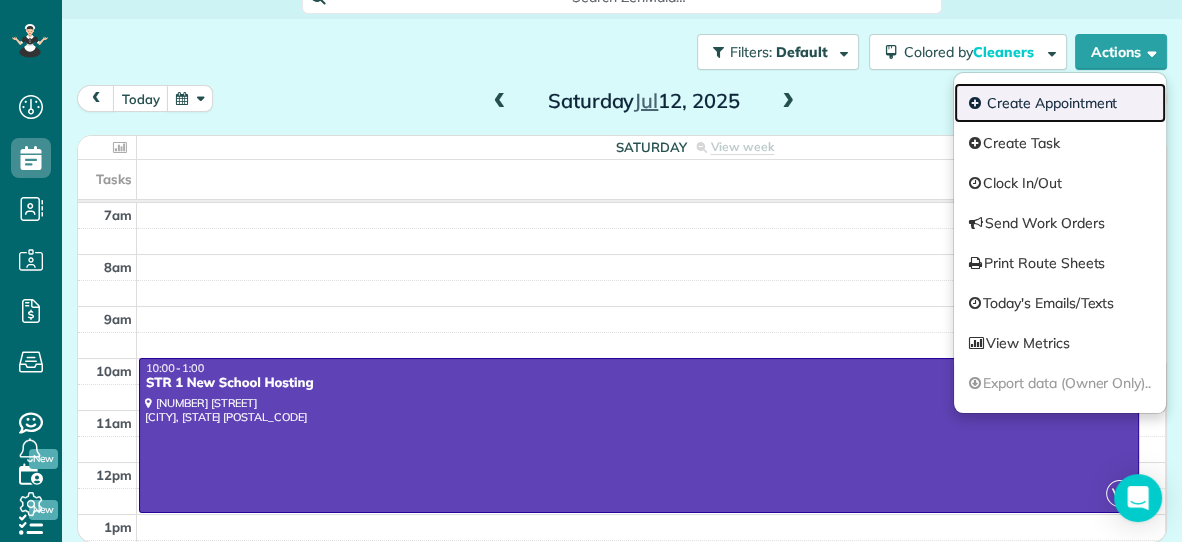 click on "Create Appointment" at bounding box center (1060, 103) 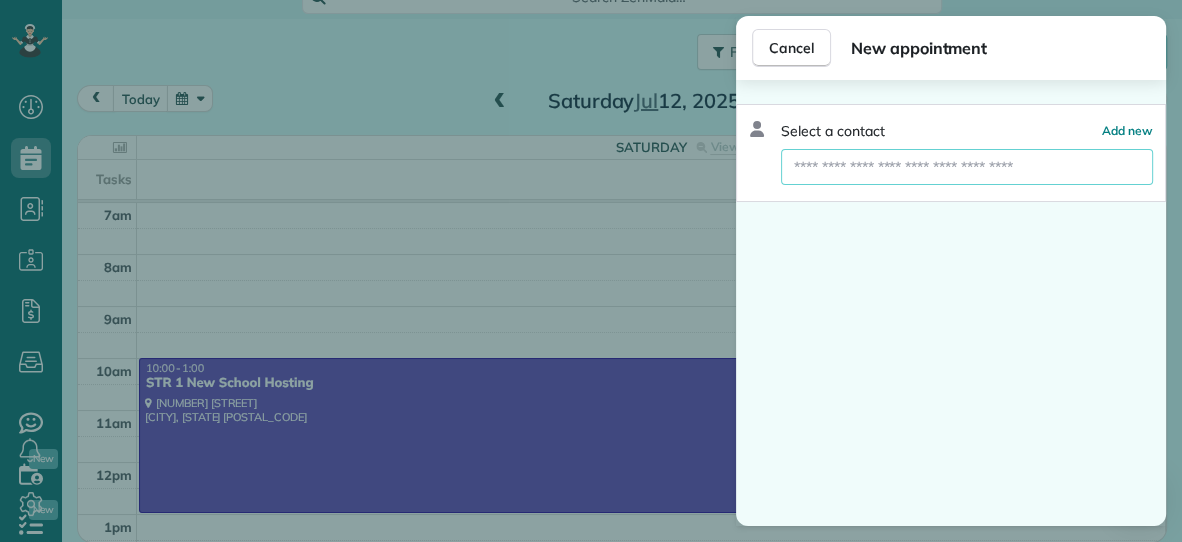 click at bounding box center [967, 167] 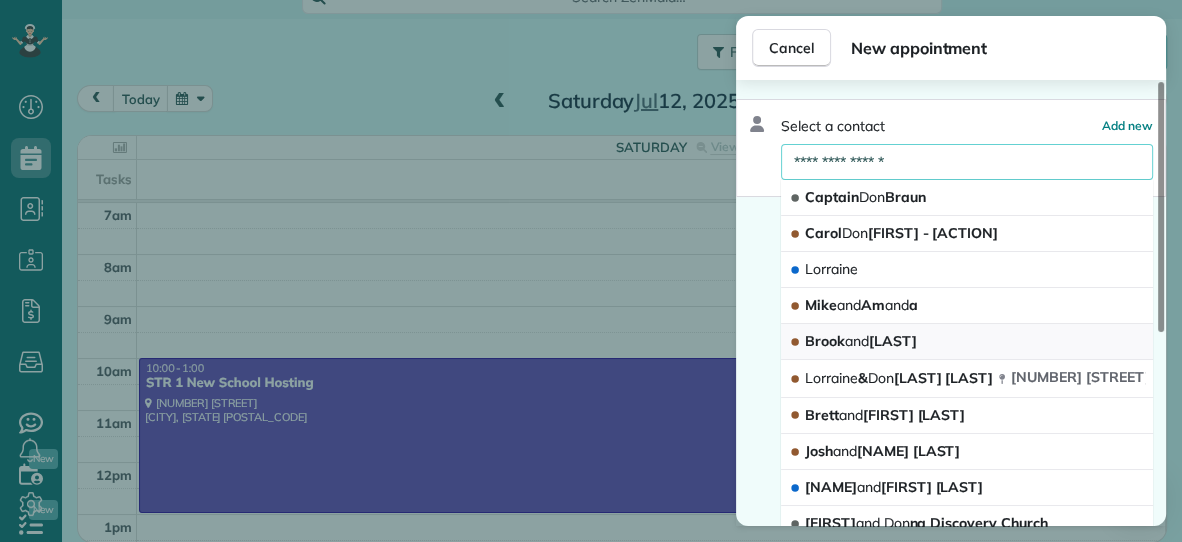 scroll, scrollTop: 0, scrollLeft: 0, axis: both 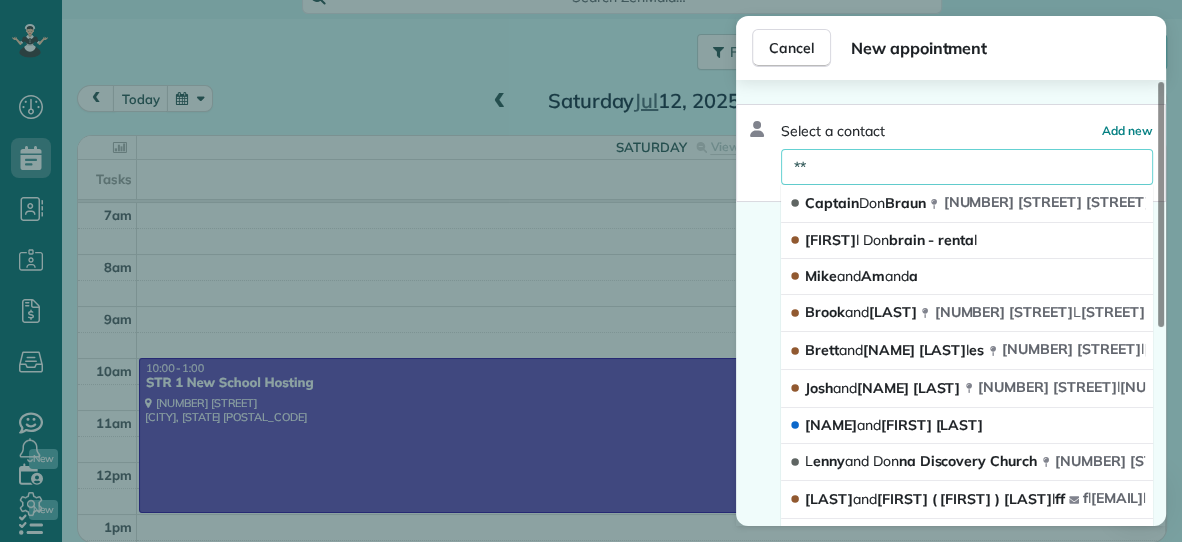 type on "*" 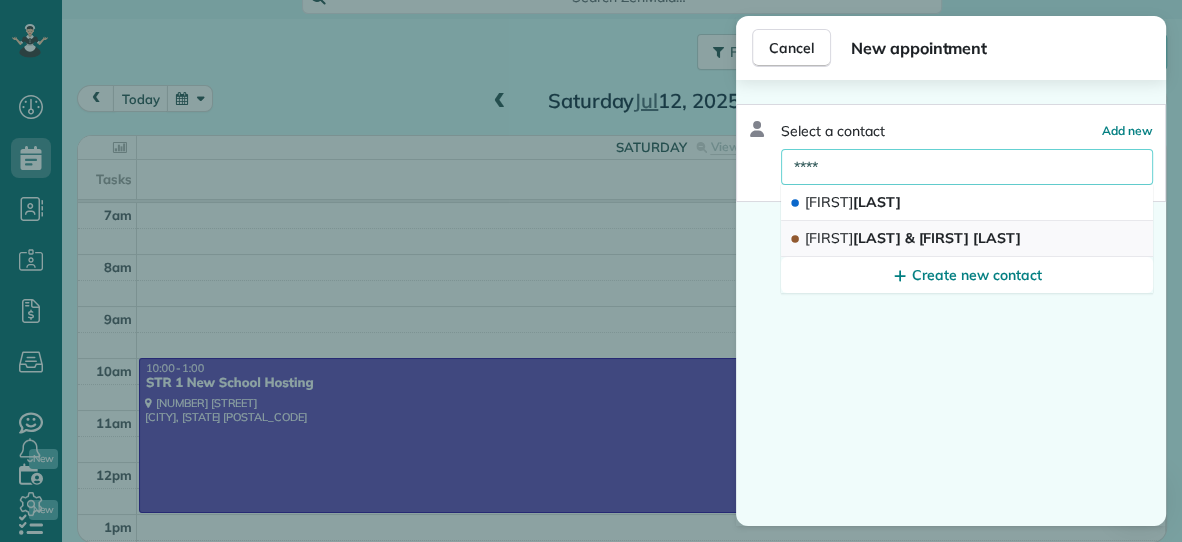 type on "****" 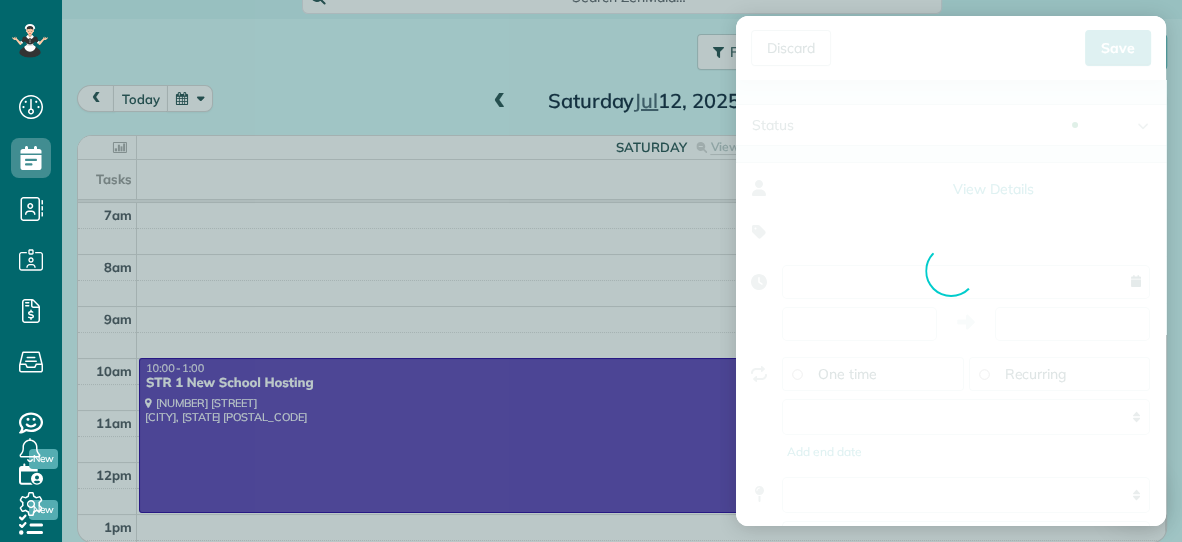 type on "**********" 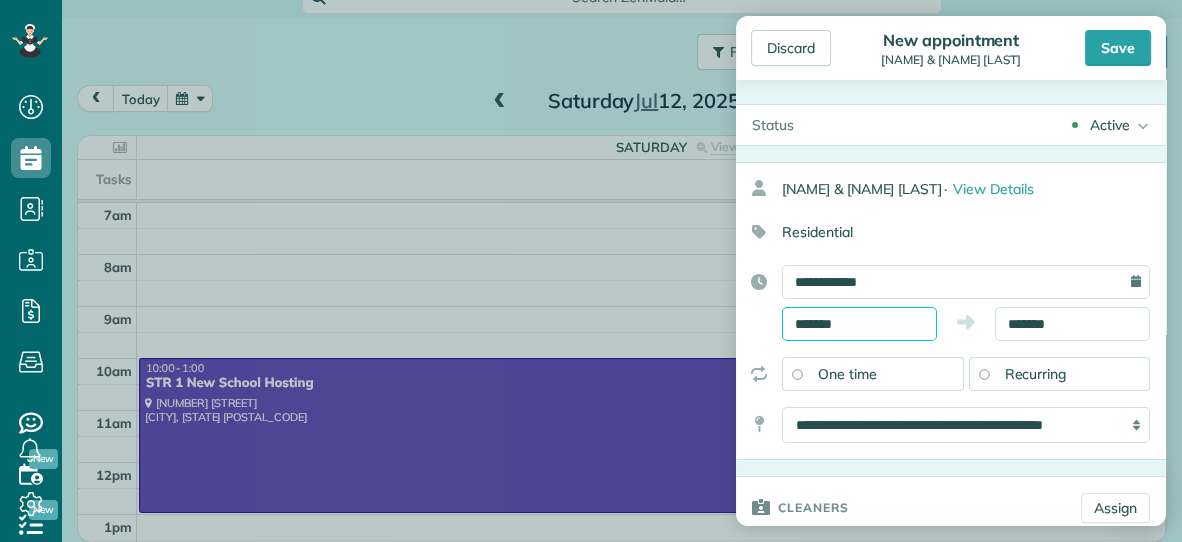 click on "*******" at bounding box center [859, 324] 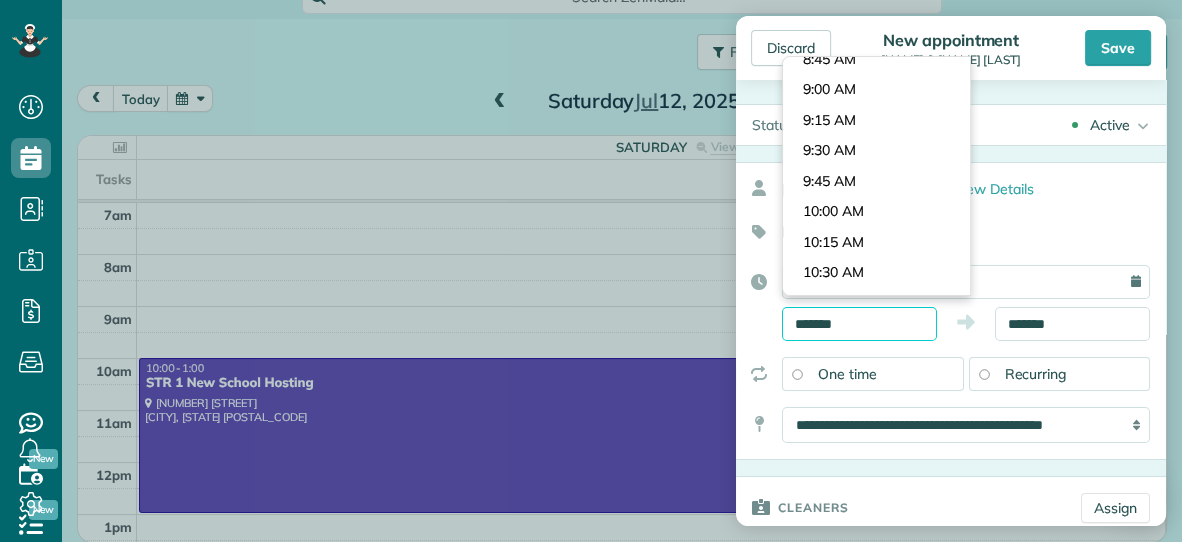scroll, scrollTop: 1052, scrollLeft: 0, axis: vertical 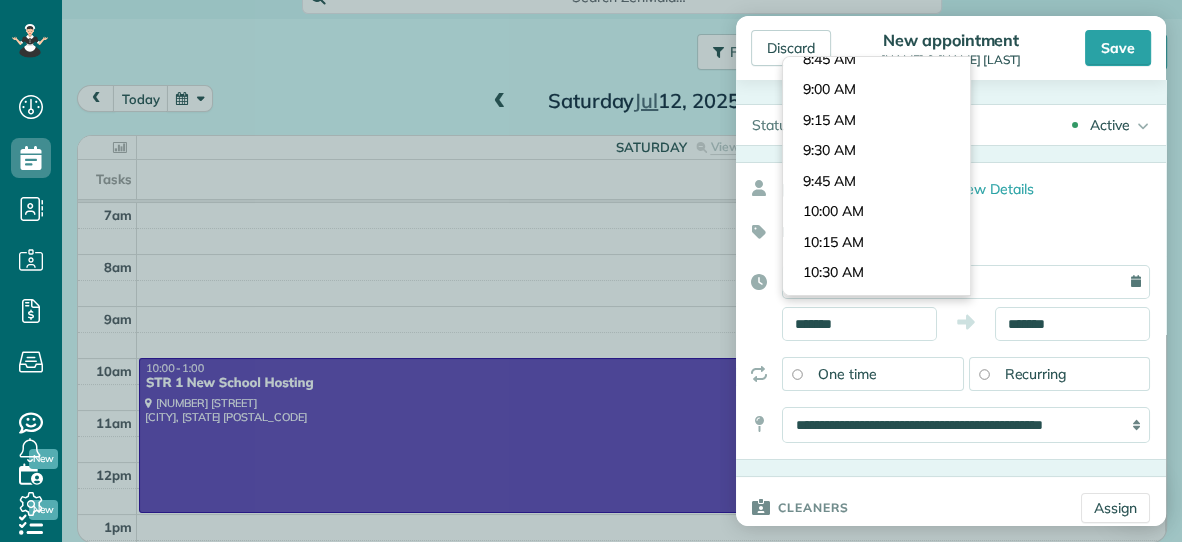 click on "Dashboard
Scheduling
Calendar View
List View
Dispatch View - Weekly scheduling (Beta)" at bounding box center (591, 271) 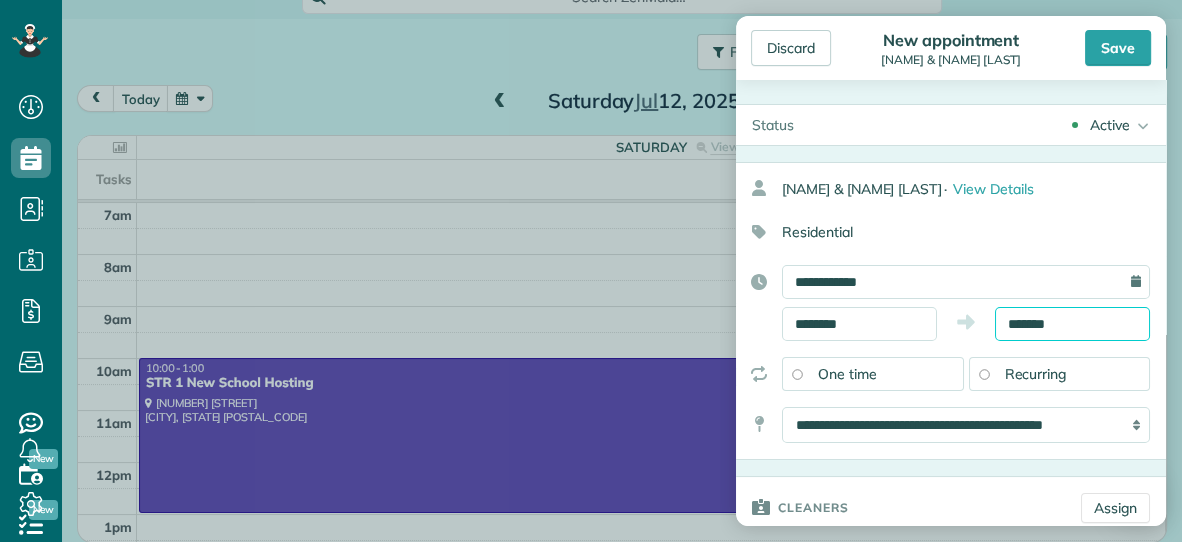 click on "*******" at bounding box center [1072, 324] 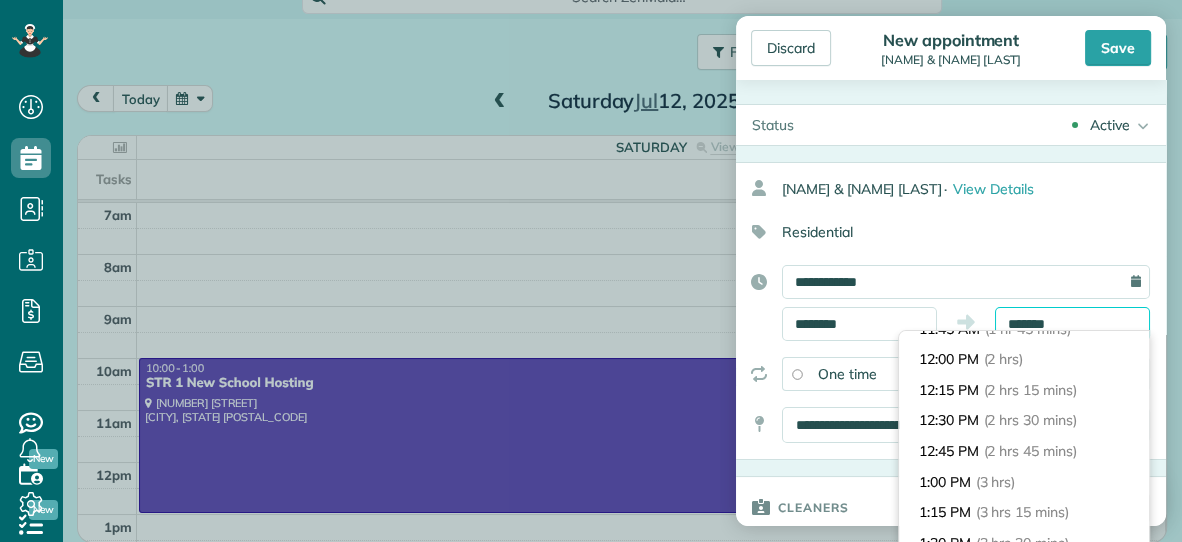 scroll, scrollTop: 172, scrollLeft: 0, axis: vertical 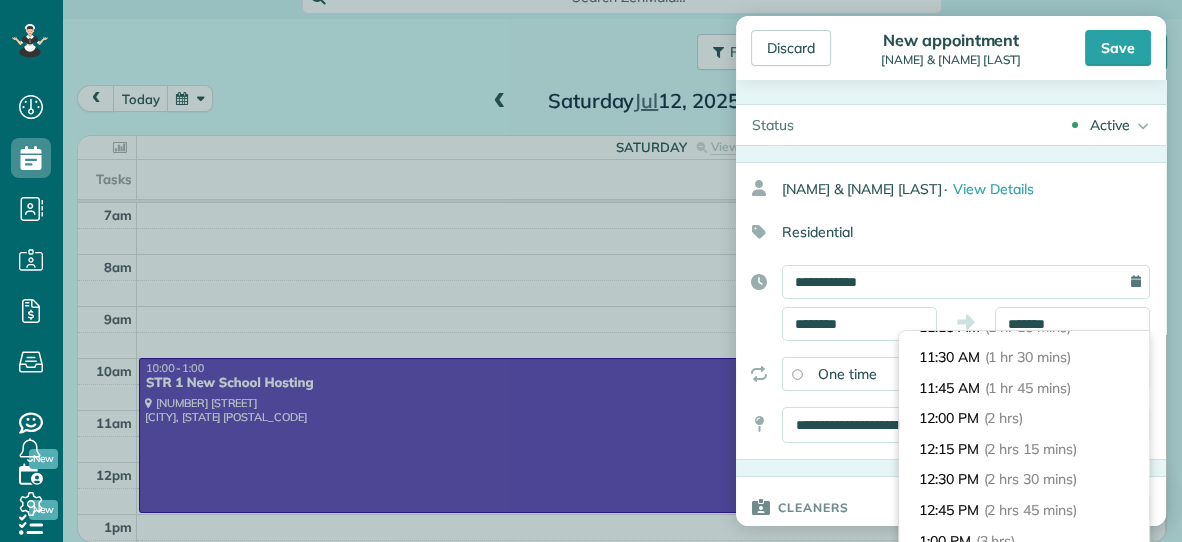 click on "11:30 AM  (1 hr 30 mins)" at bounding box center [1024, 357] 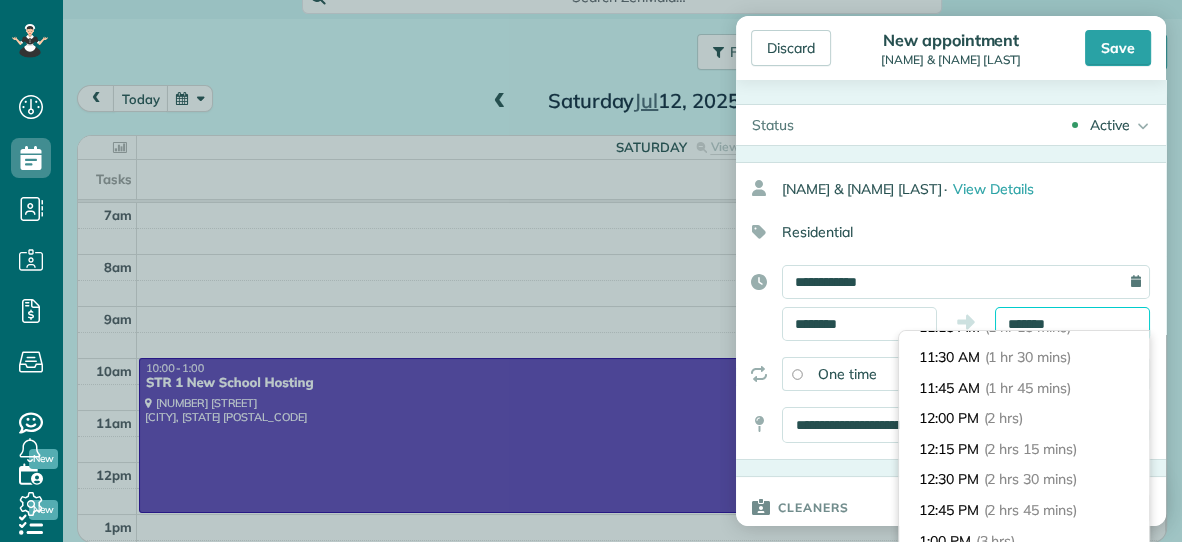 type on "********" 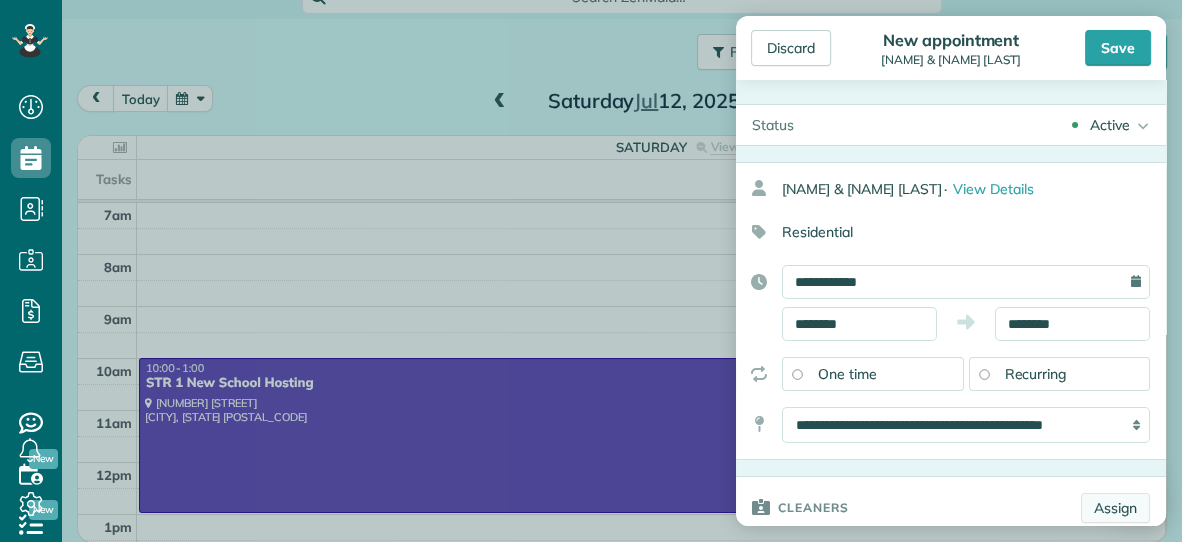click on "Assign" at bounding box center [1115, 508] 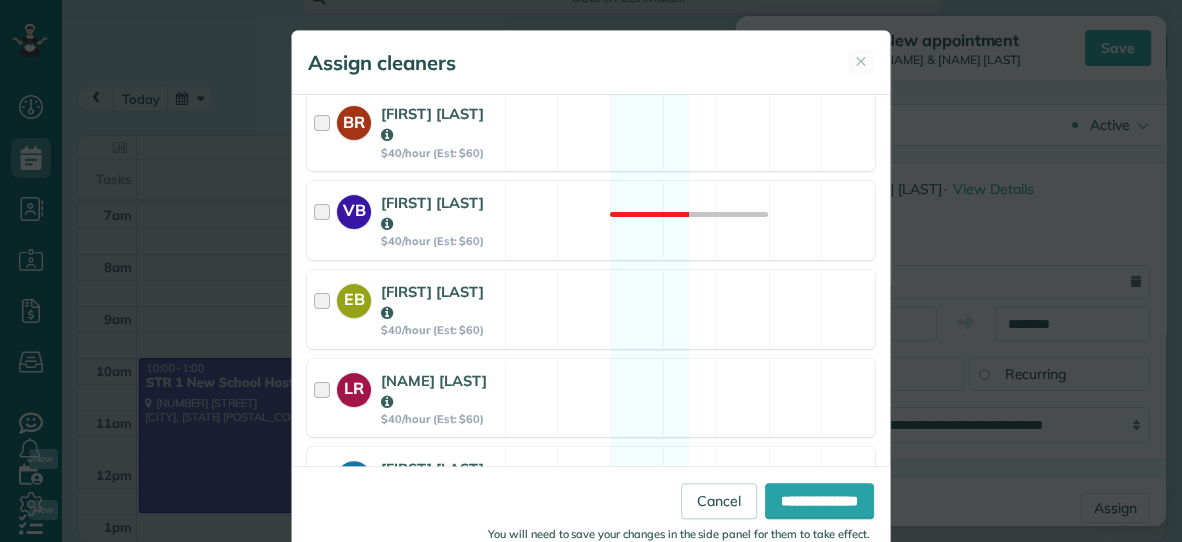 scroll, scrollTop: 483, scrollLeft: 0, axis: vertical 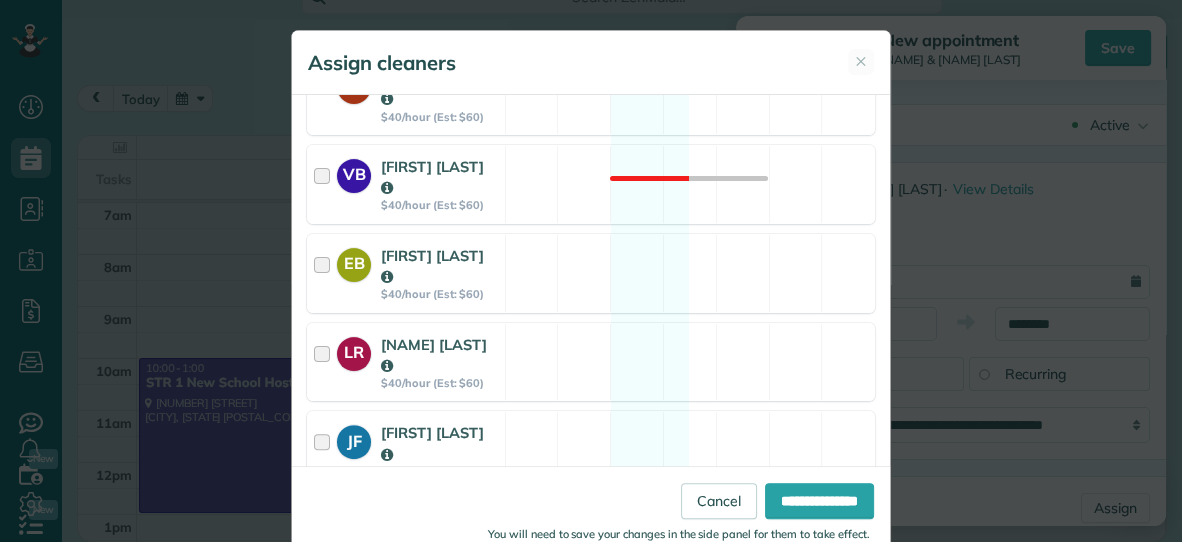 click on "[STREET]
[FIRST] [LAST]
[CURRENCY]/[UNIT] (Est: [CURRENCY])
Available" at bounding box center [591, 539] 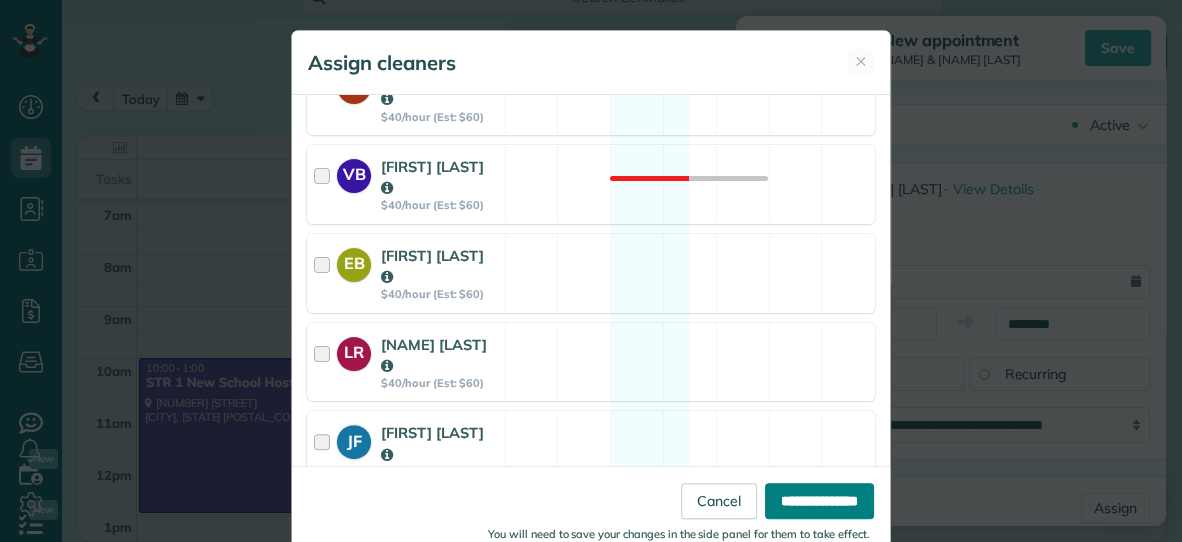 click on "**********" at bounding box center [819, 501] 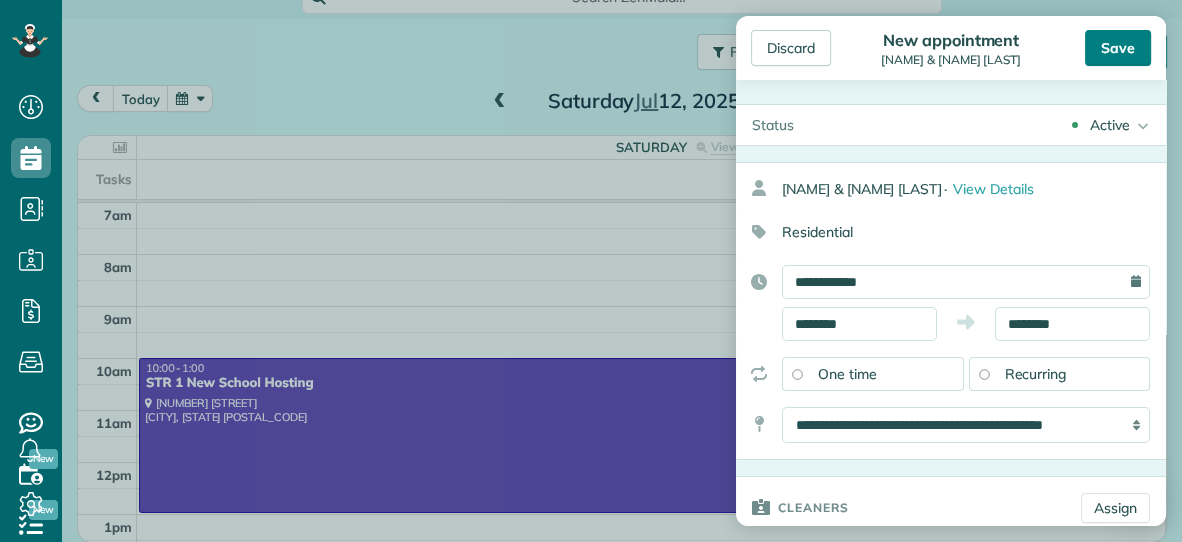 click on "Save" at bounding box center (1118, 48) 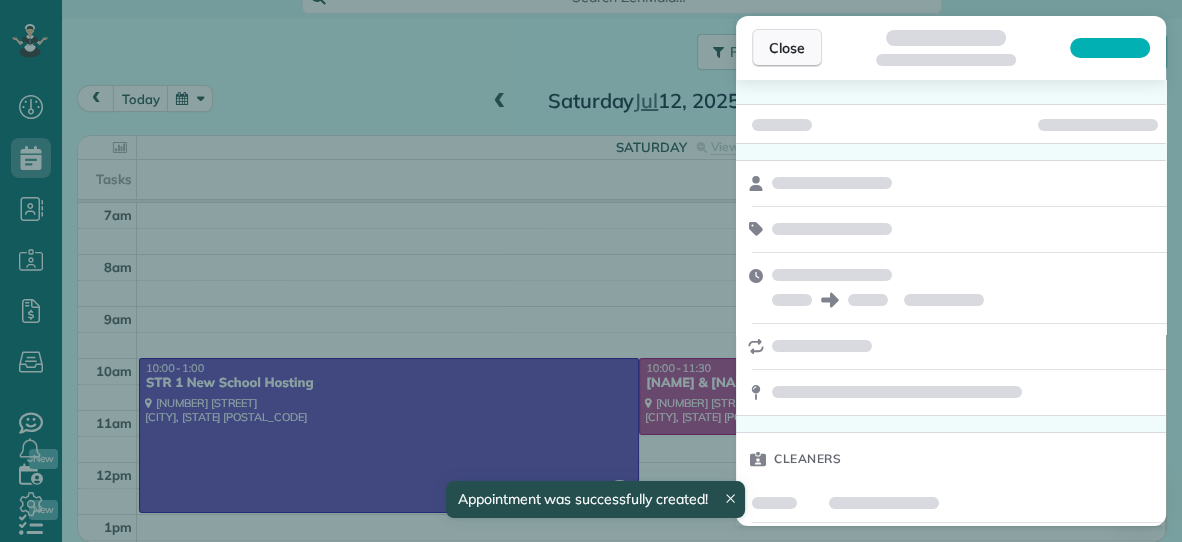 click on "Close" at bounding box center [787, 48] 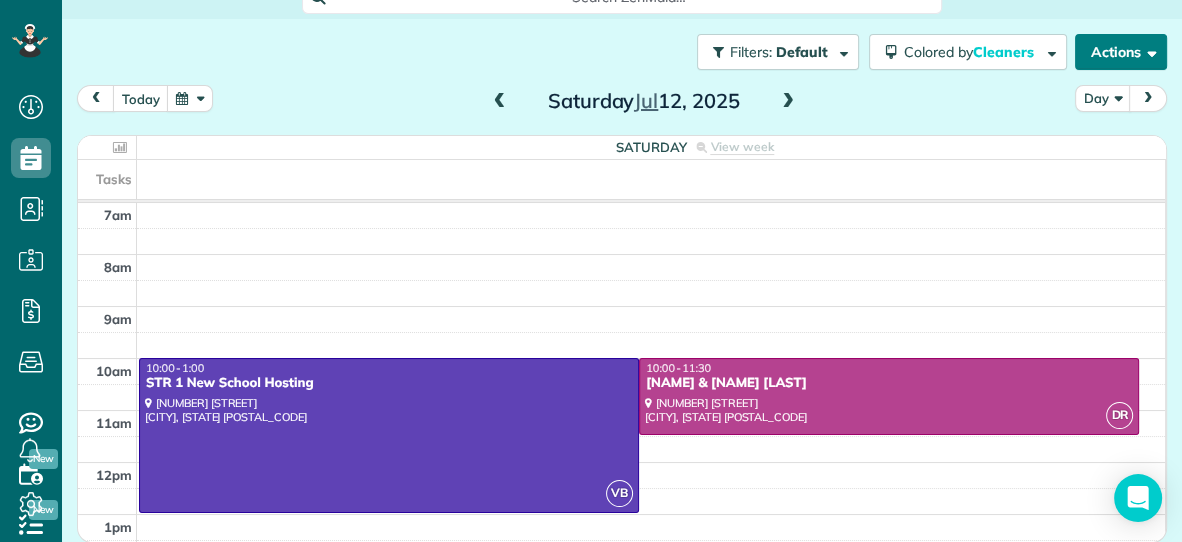 click on "Actions" at bounding box center [1121, 52] 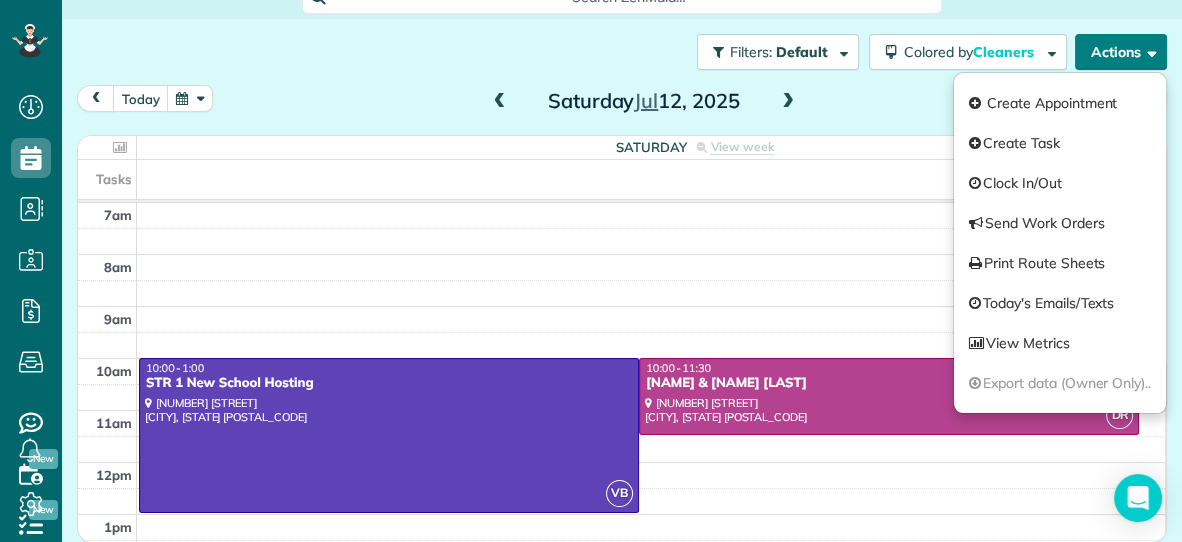 click on "Actions" at bounding box center (1121, 52) 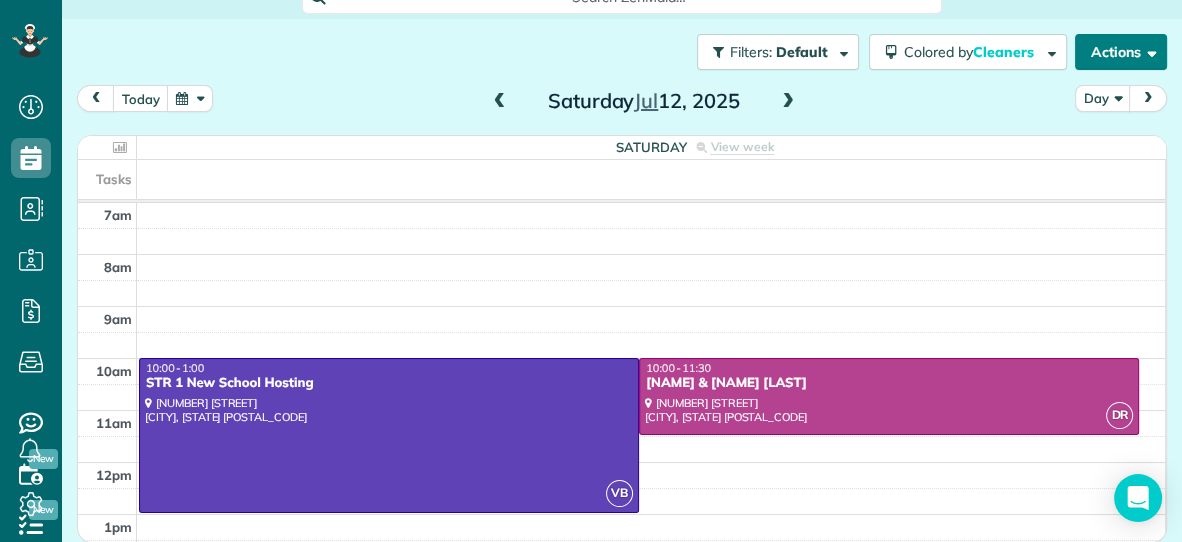 click on "Actions" at bounding box center (1121, 52) 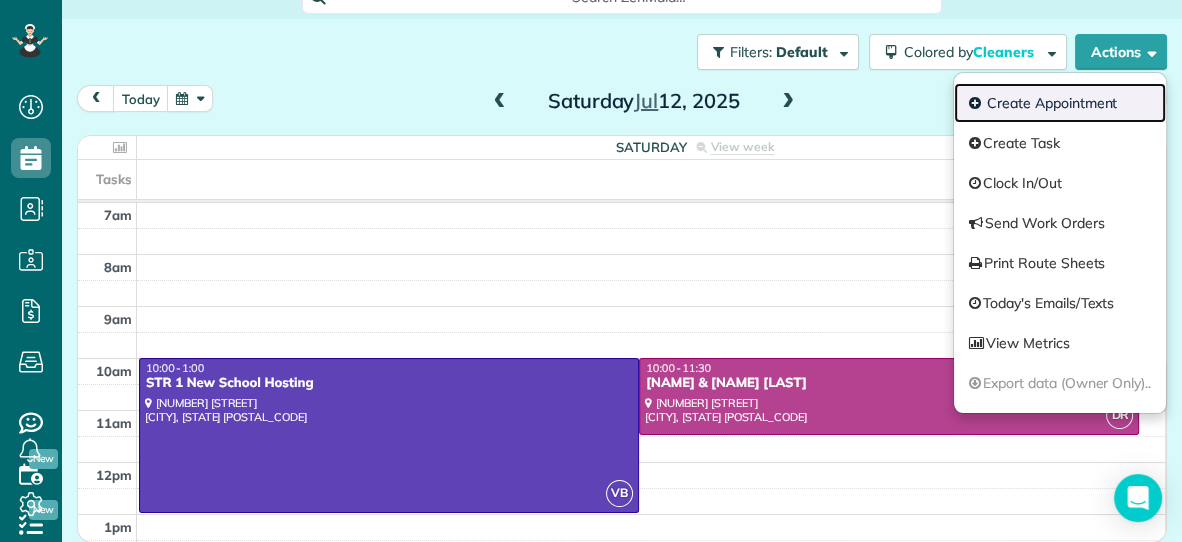 click on "Create Appointment" at bounding box center (1060, 103) 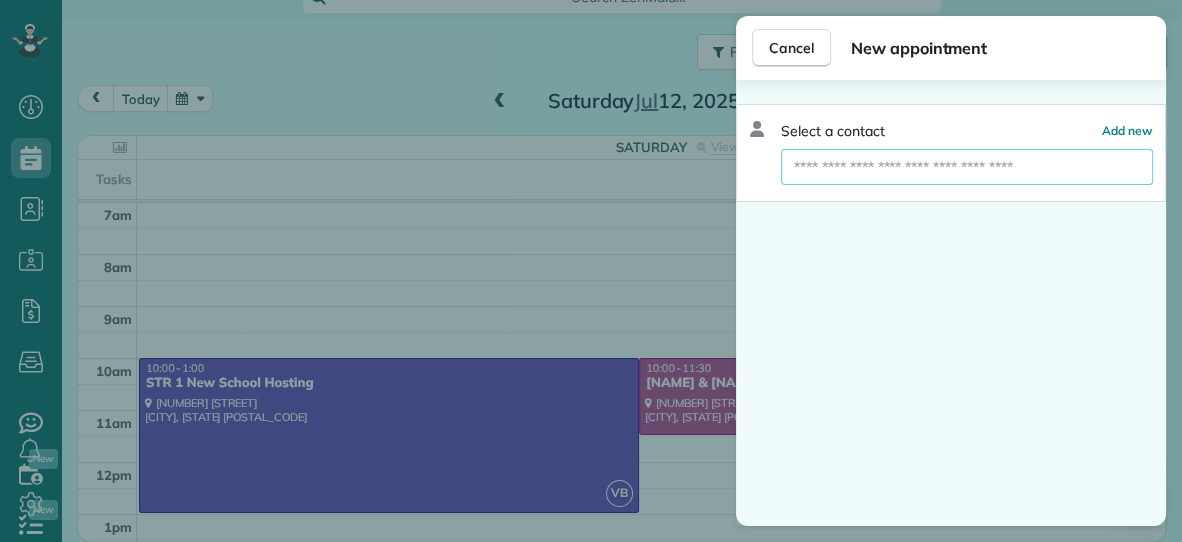click at bounding box center [967, 167] 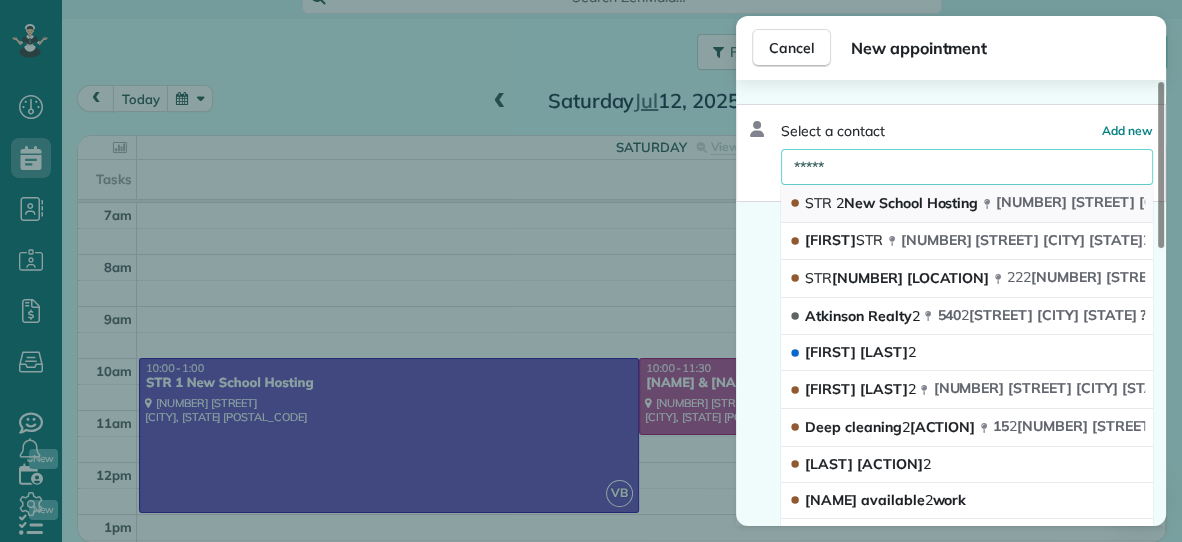 type on "*****" 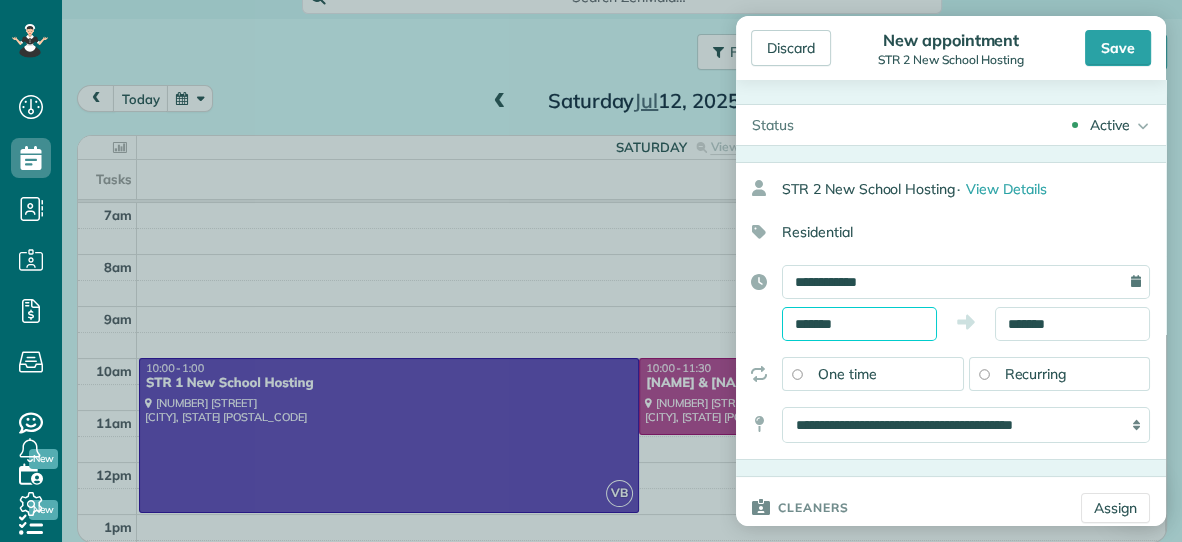 click on "*******" at bounding box center (859, 324) 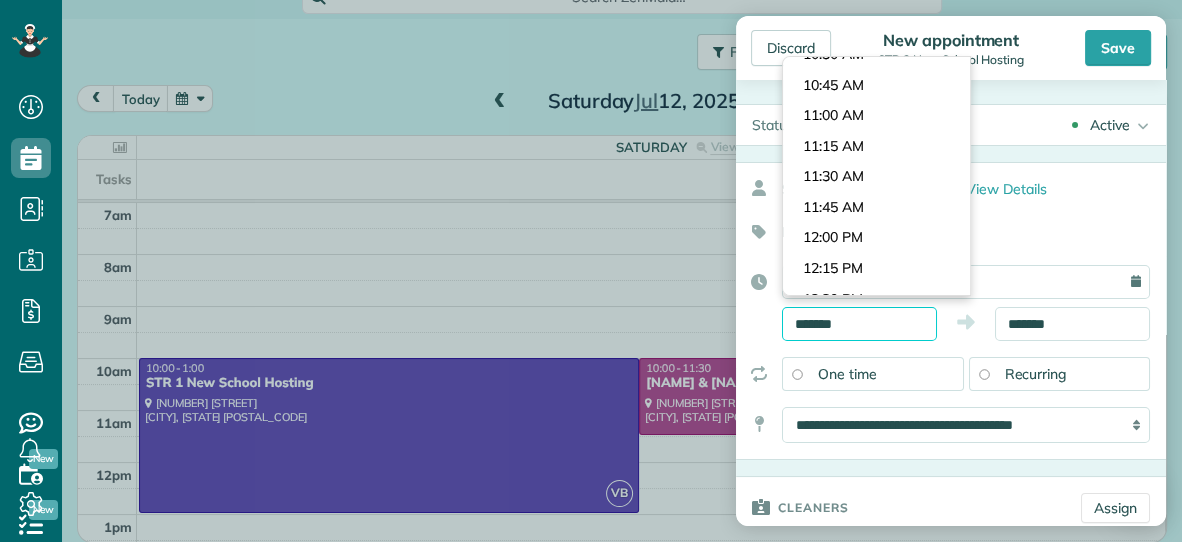 scroll, scrollTop: 1279, scrollLeft: 0, axis: vertical 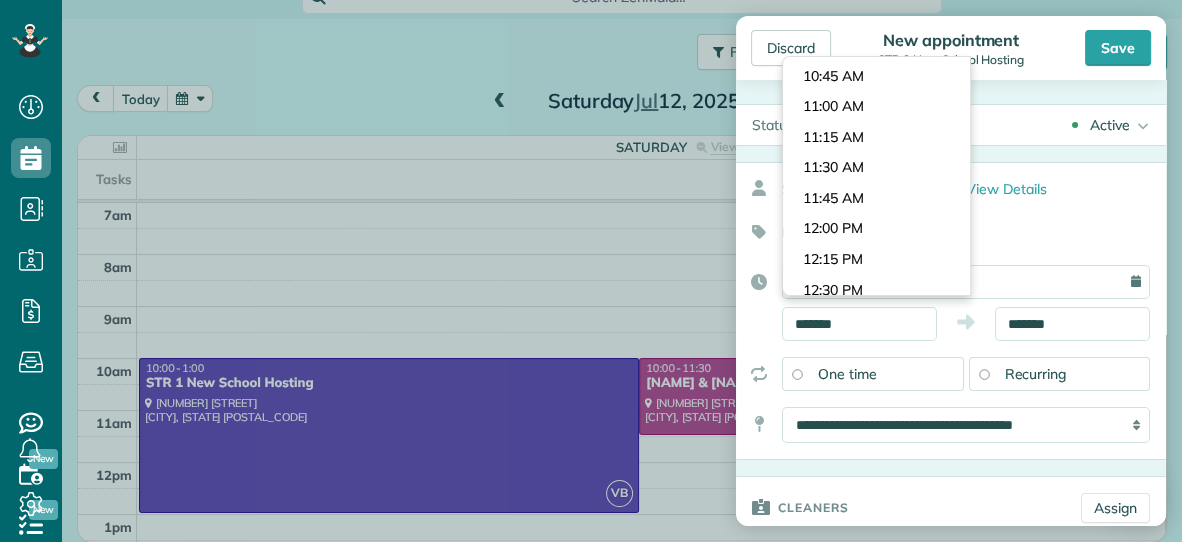 click on "Dashboard
Scheduling
Calendar View
List View
Dispatch View - Weekly scheduling (Beta)" at bounding box center (591, 271) 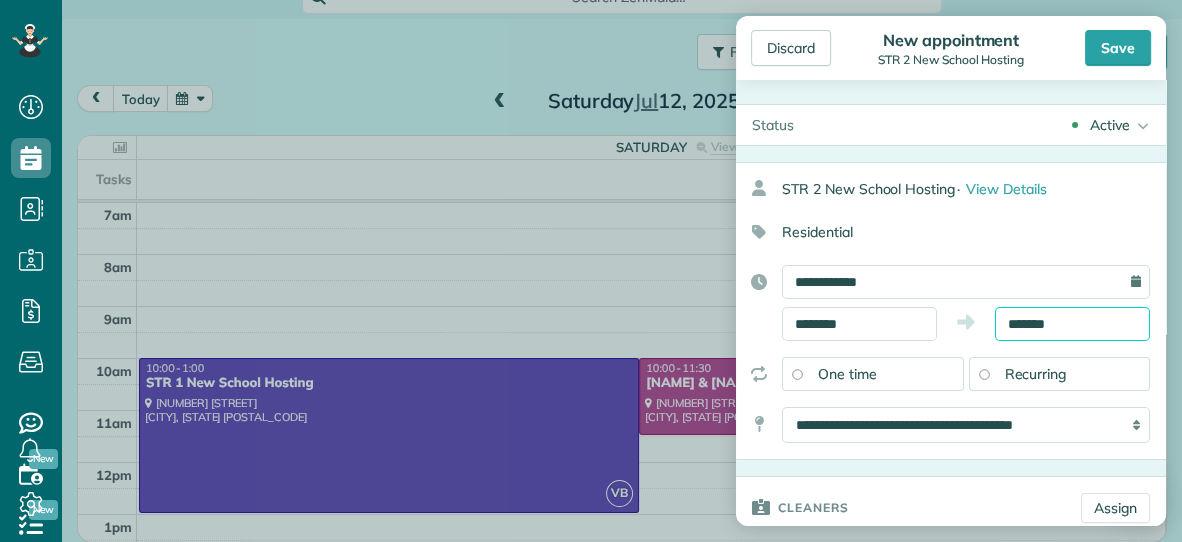 click on "*******" at bounding box center [1072, 324] 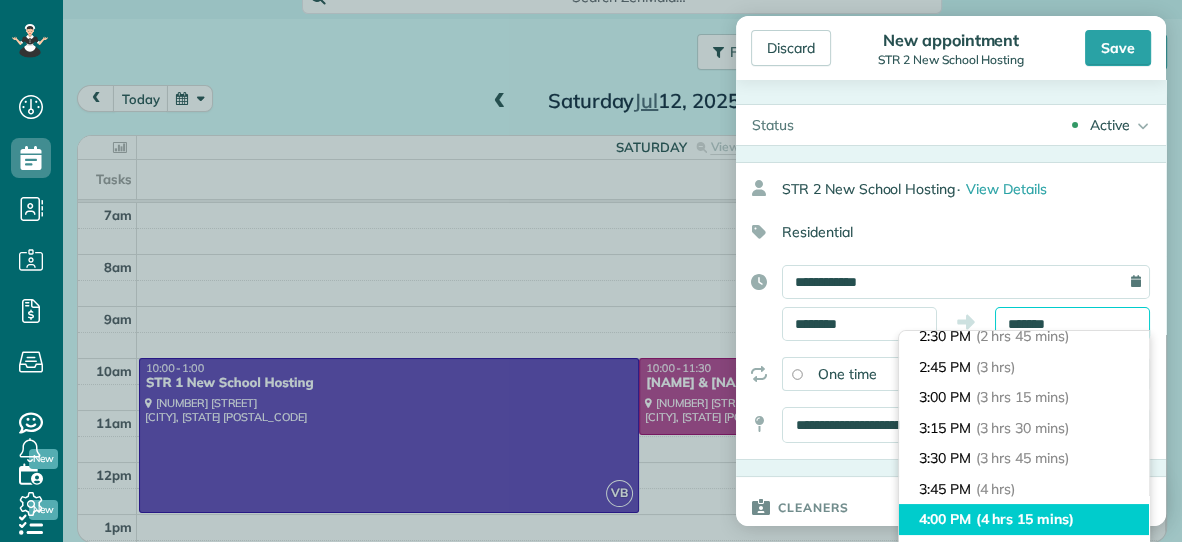 scroll, scrollTop: 343, scrollLeft: 0, axis: vertical 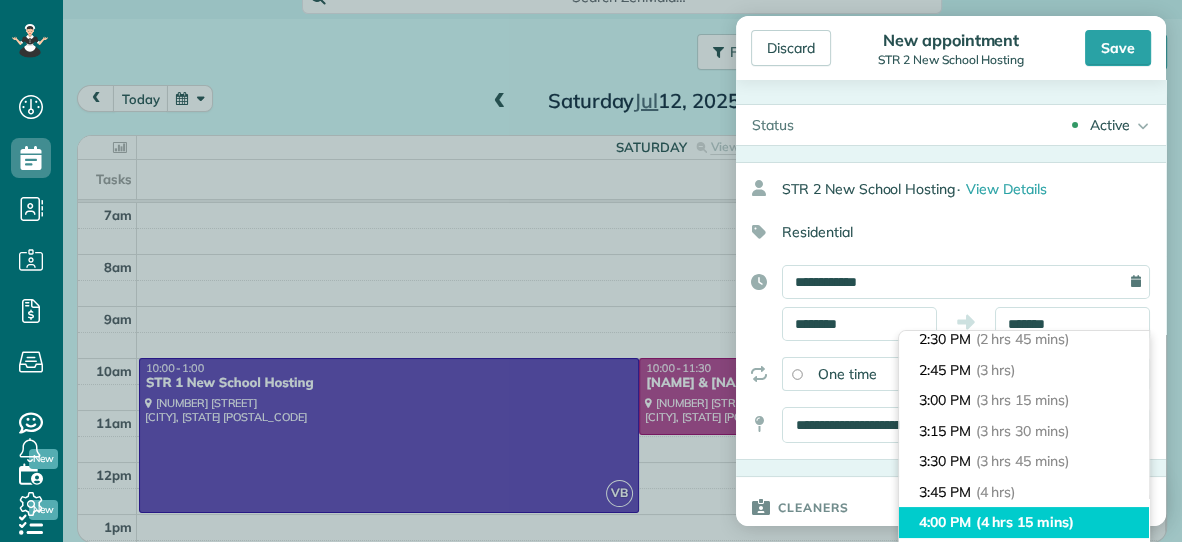 click on "2:45 PM  (3 hrs)" at bounding box center (1024, 370) 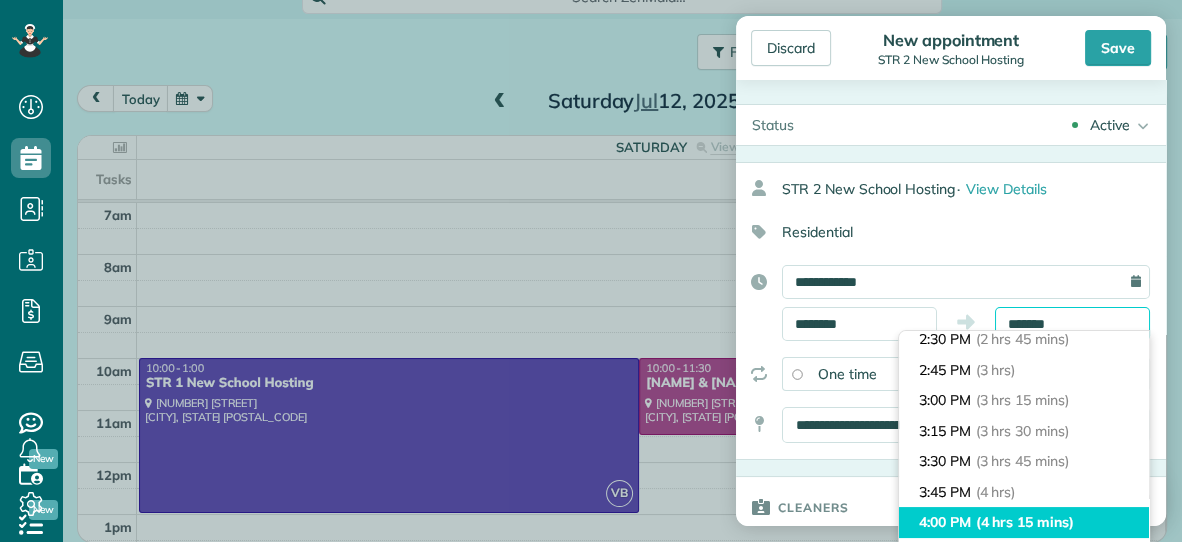 type on "*******" 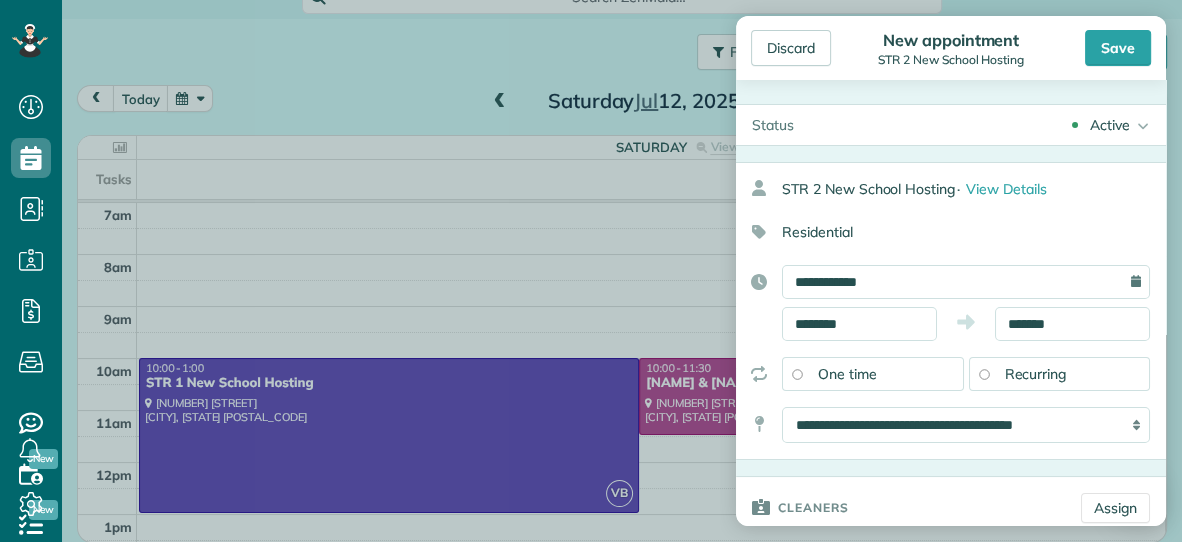 click on "Cleaners
Assign" at bounding box center (951, 508) 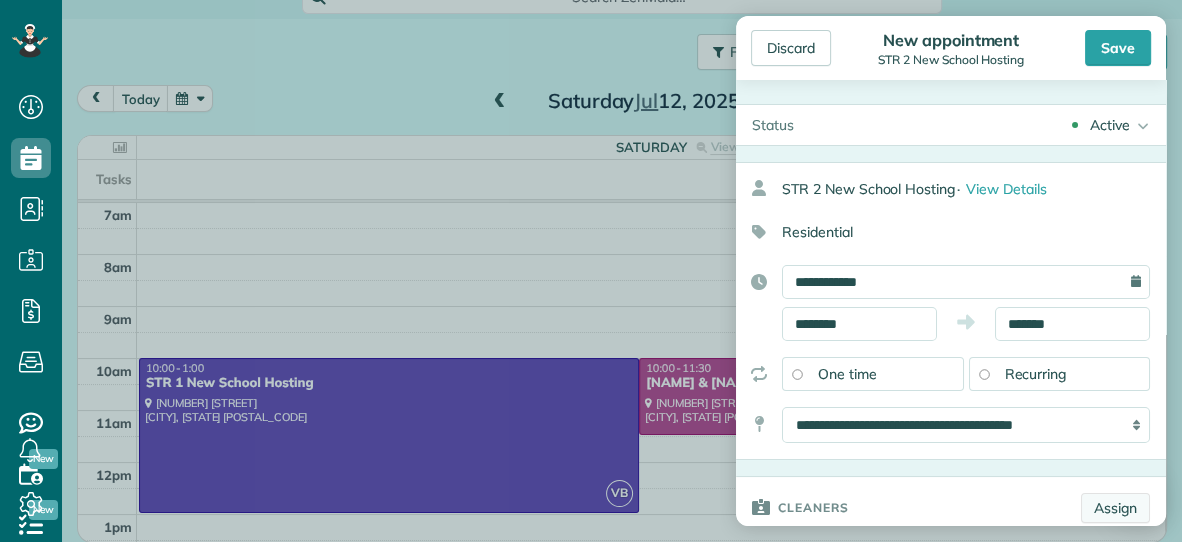 click on "Assign" at bounding box center [1115, 508] 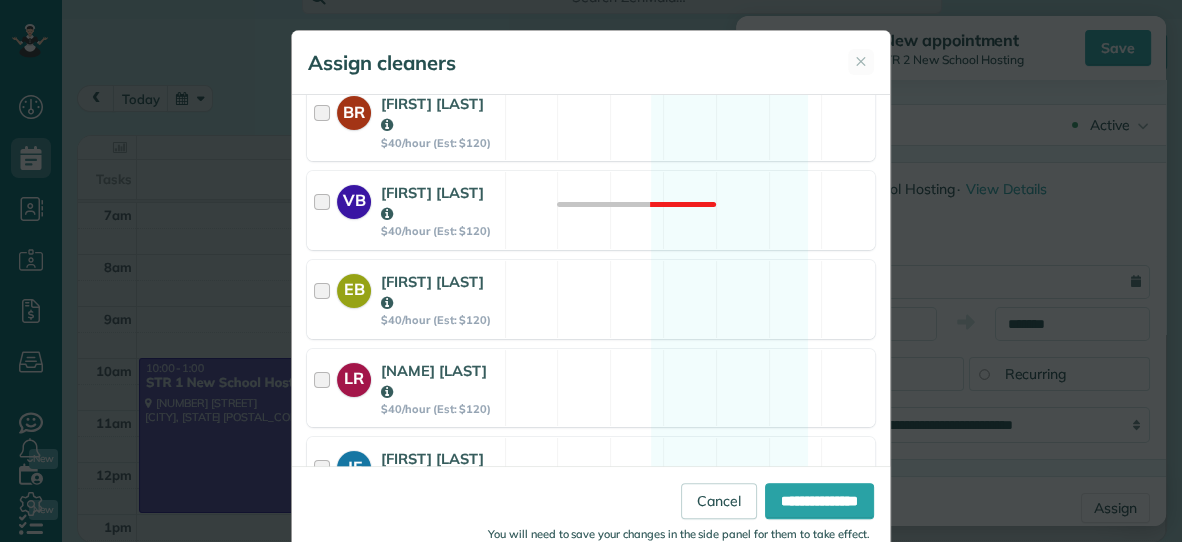 scroll, scrollTop: 483, scrollLeft: 0, axis: vertical 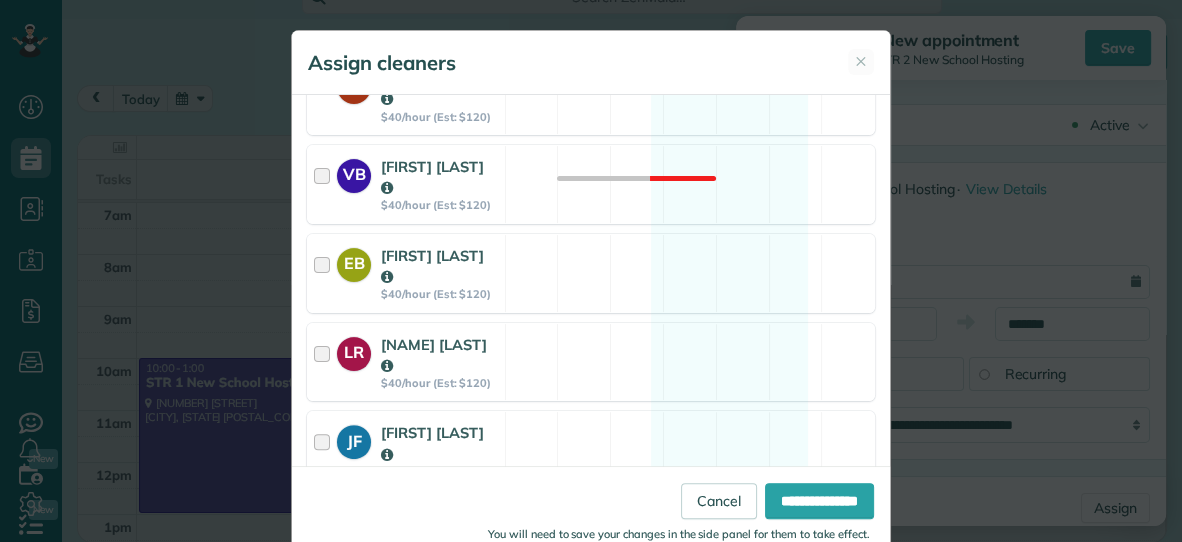 click on "[STREET]
[FIRST] [LAST]
[CURRENCY]/[UNIT] (Est: [CURRENCY])" at bounding box center [406, 539] 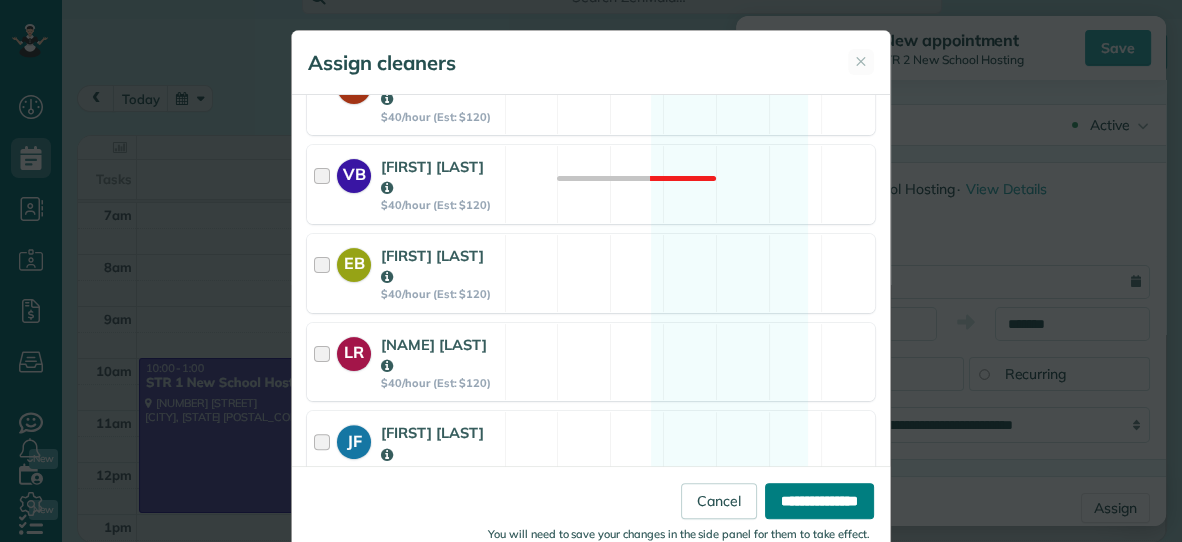 click on "**********" at bounding box center (819, 501) 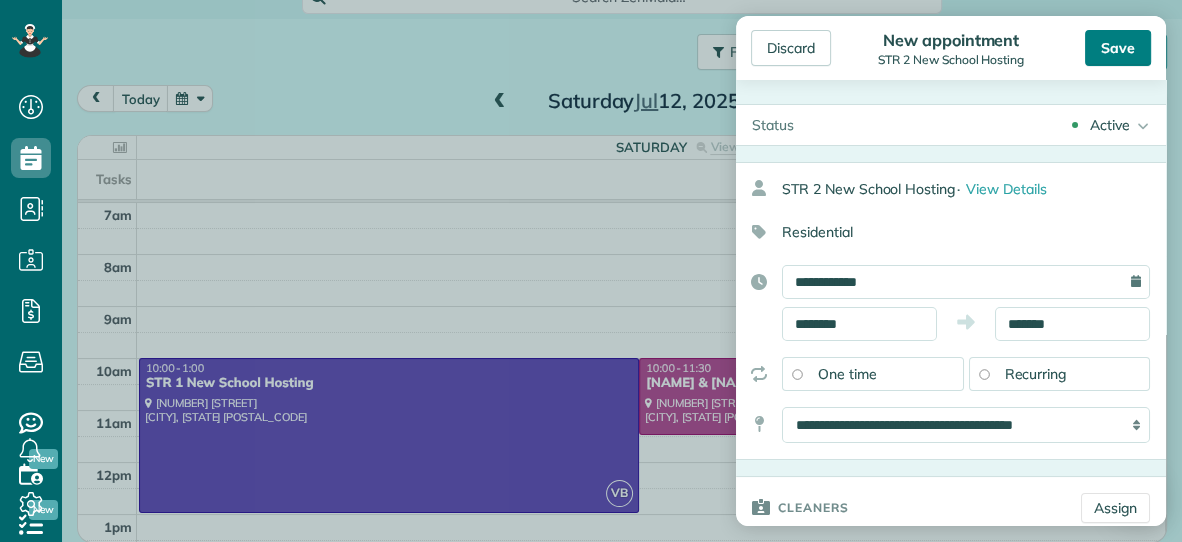 click on "Save" at bounding box center [1118, 48] 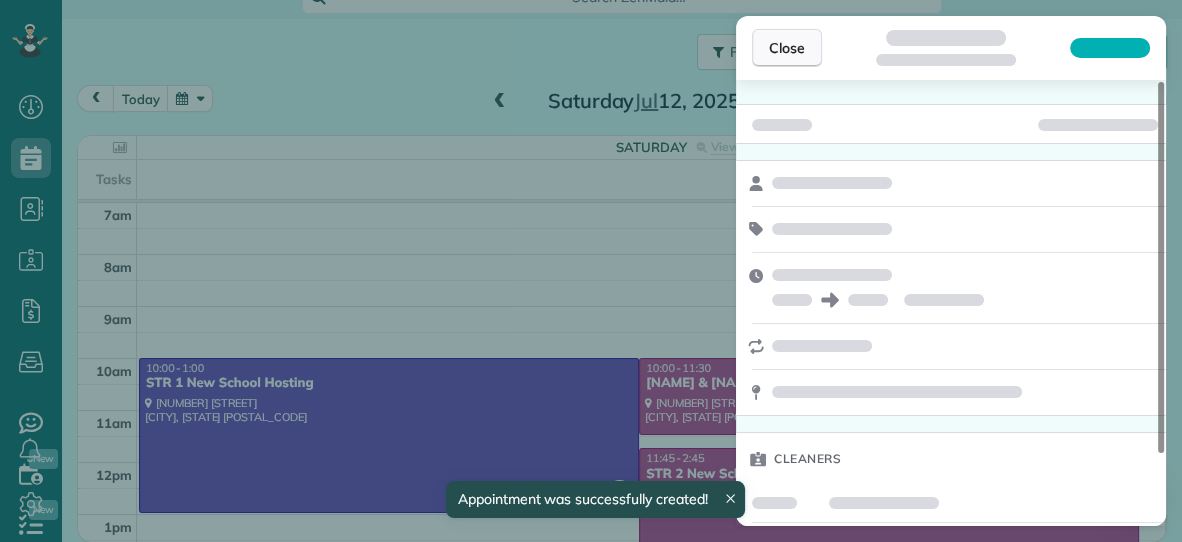 click on "Close" at bounding box center (787, 48) 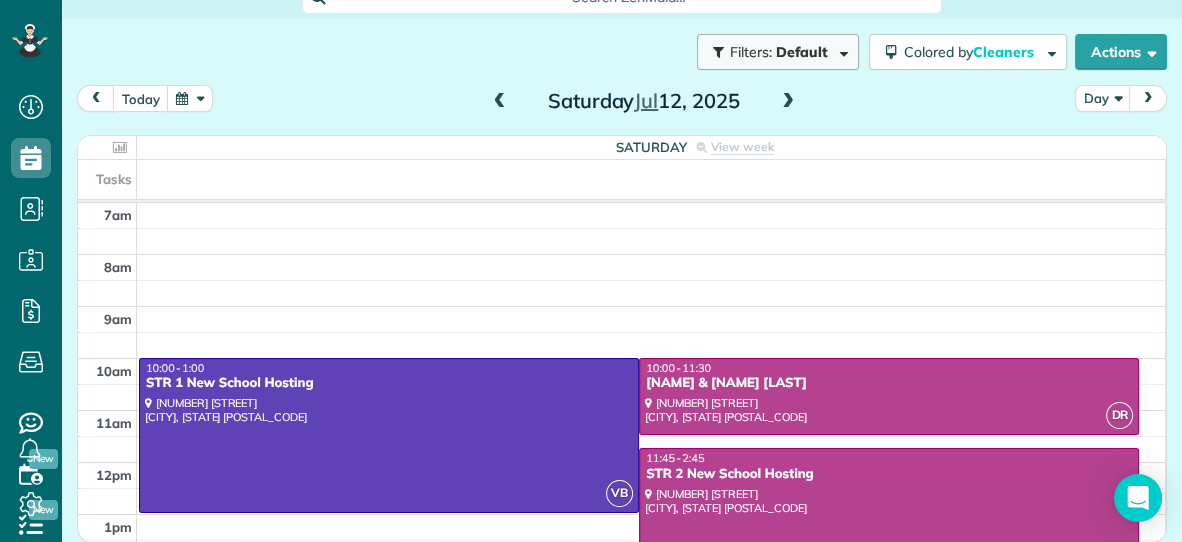click on "Filters:   Default" at bounding box center (778, 52) 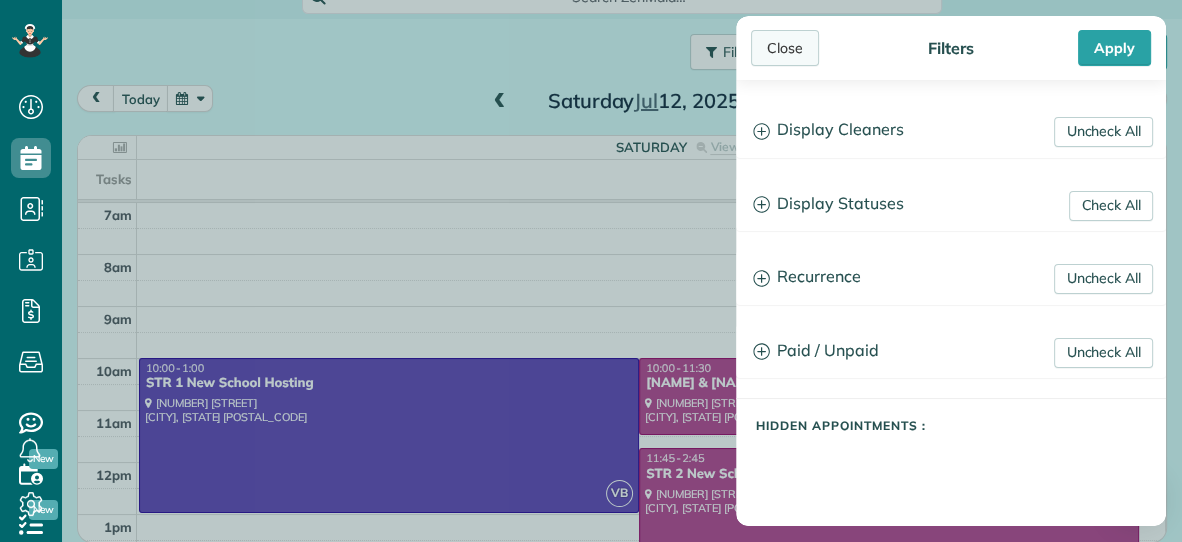 click on "Close" at bounding box center [785, 48] 